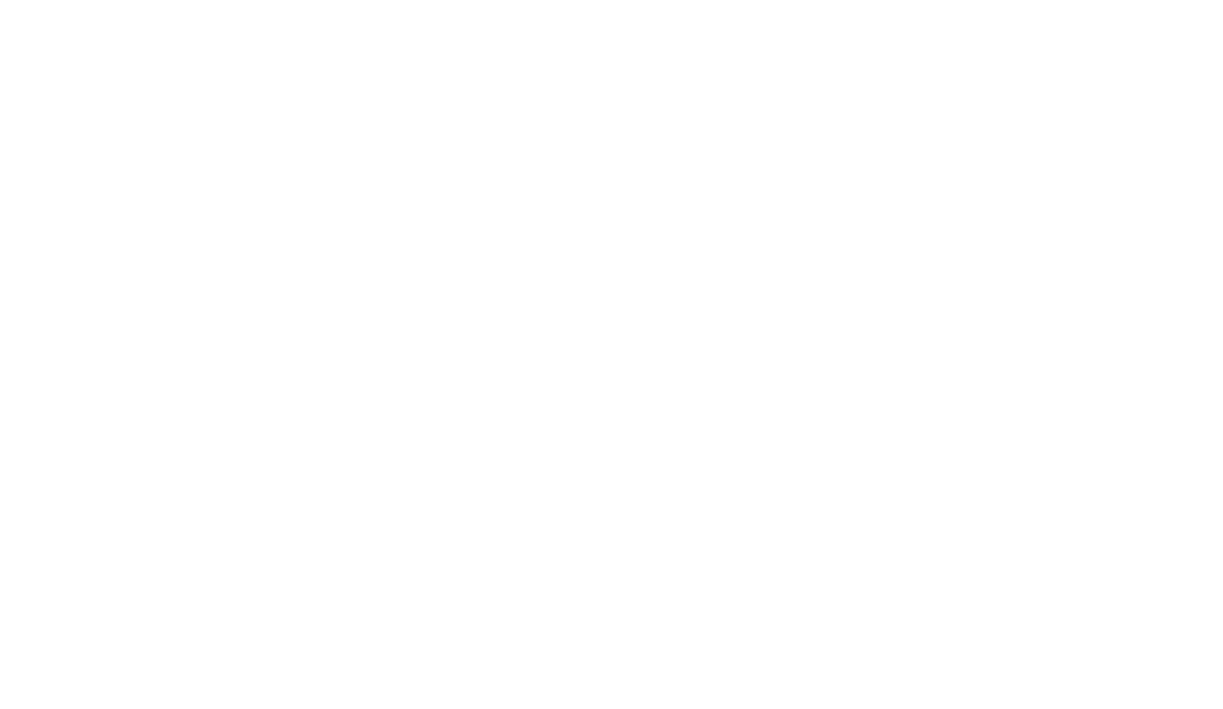 scroll, scrollTop: 0, scrollLeft: 0, axis: both 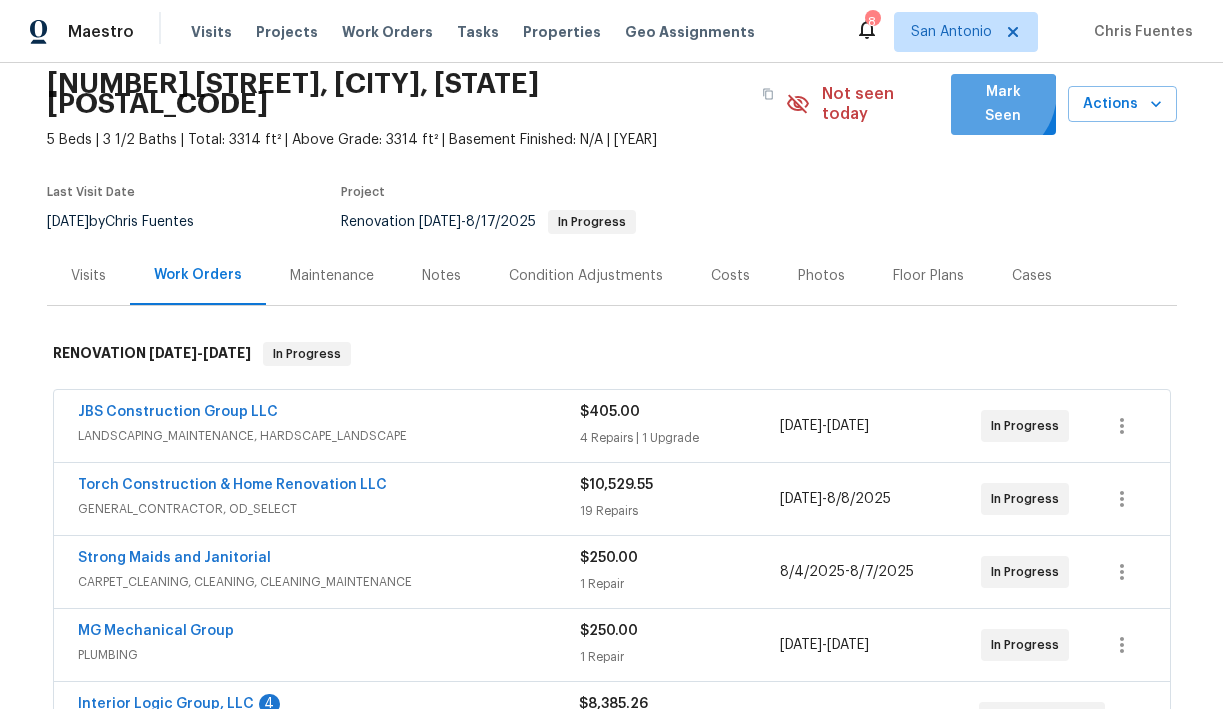 click on "Mark Seen" at bounding box center [1003, 104] 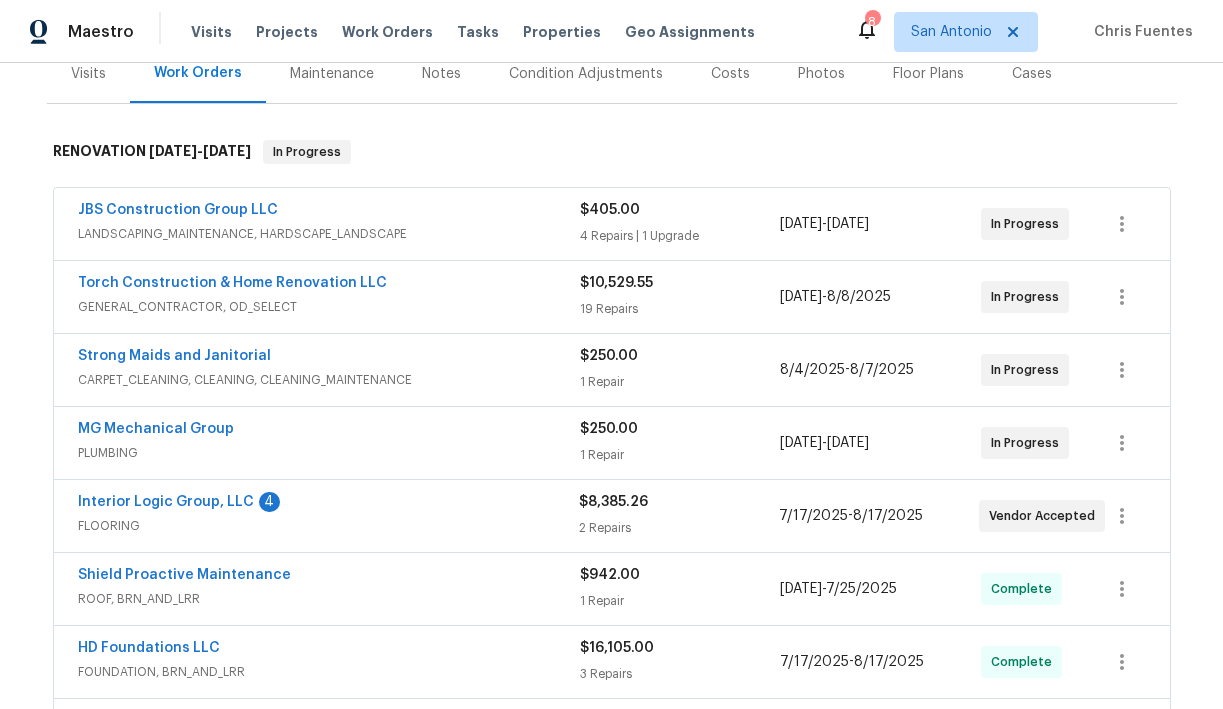 scroll, scrollTop: 286, scrollLeft: 0, axis: vertical 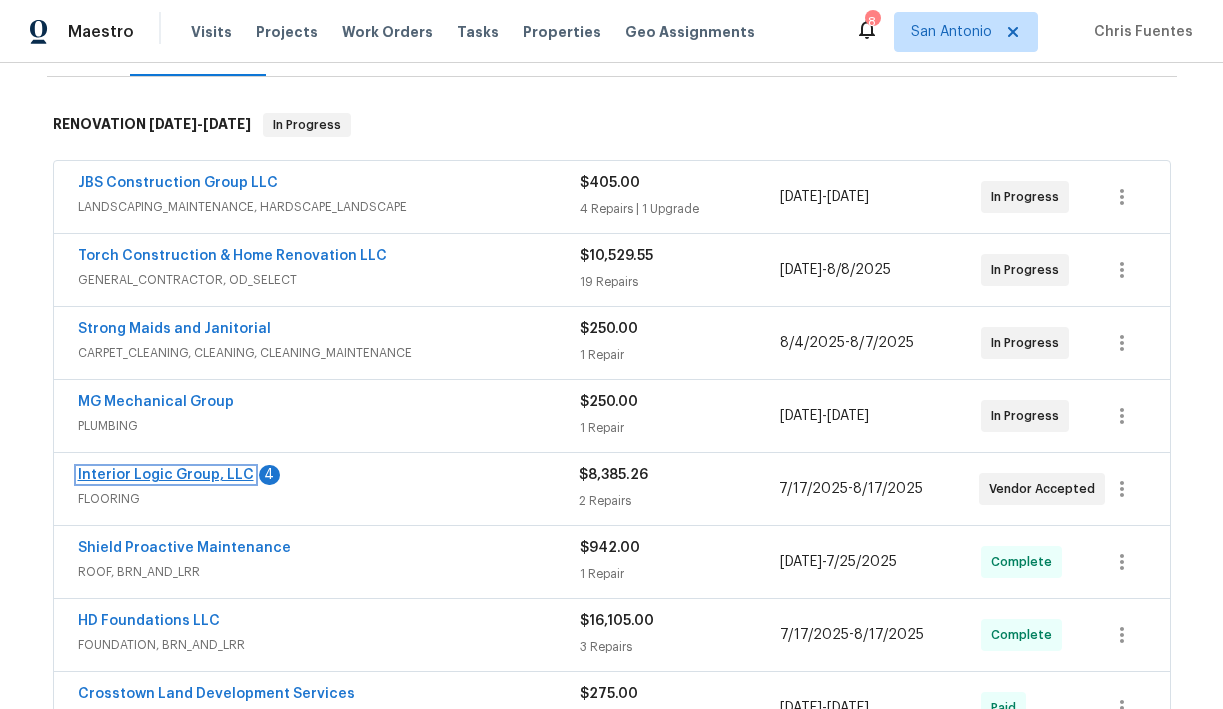 click on "Interior Logic Group, LLC" at bounding box center [166, 475] 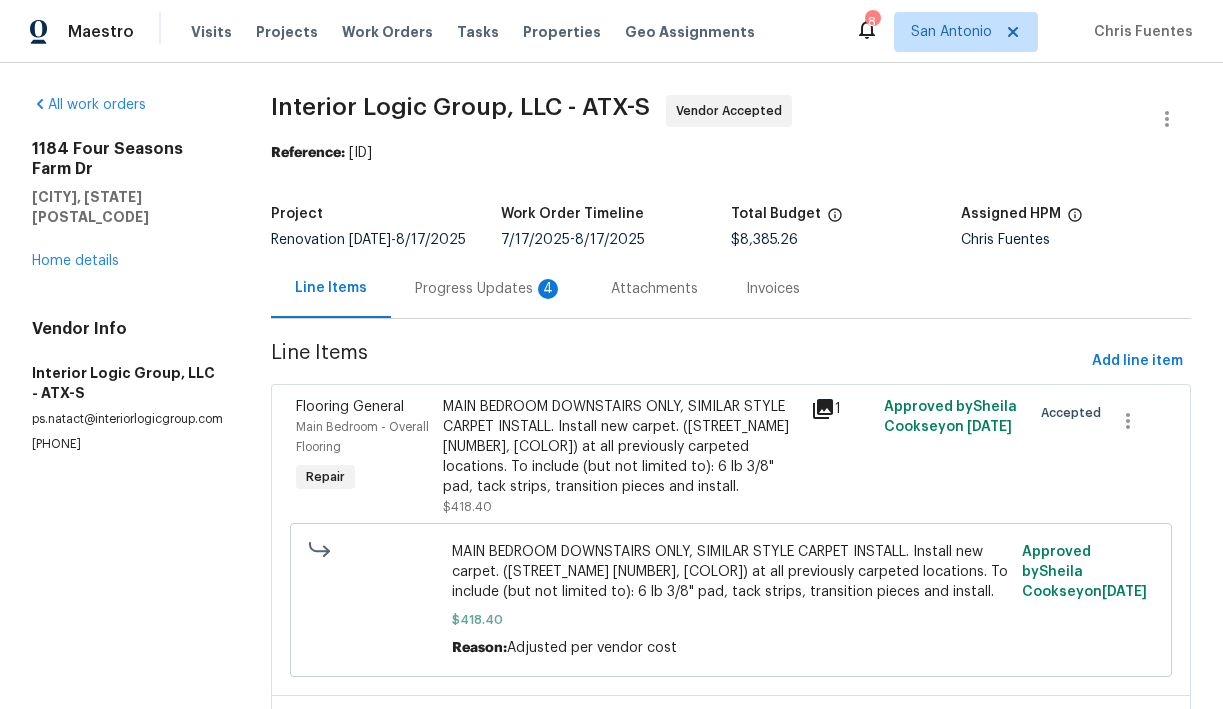 click on "Progress Updates 4" at bounding box center (489, 289) 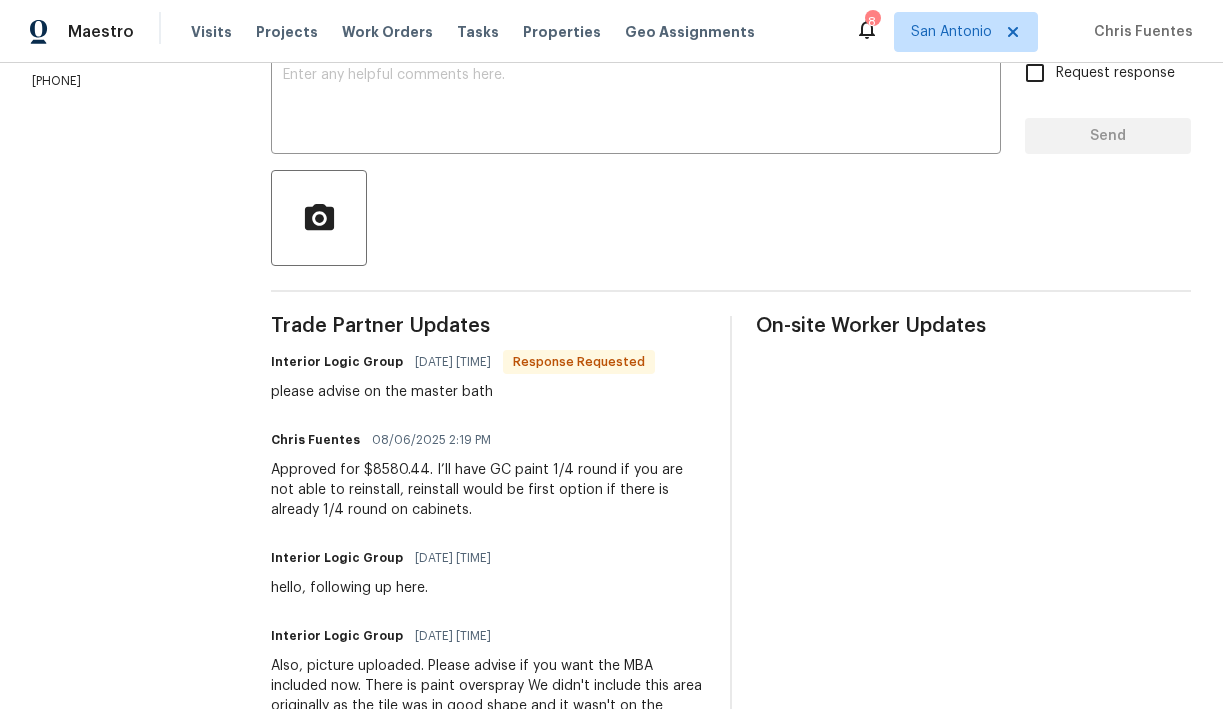 scroll, scrollTop: 257, scrollLeft: 0, axis: vertical 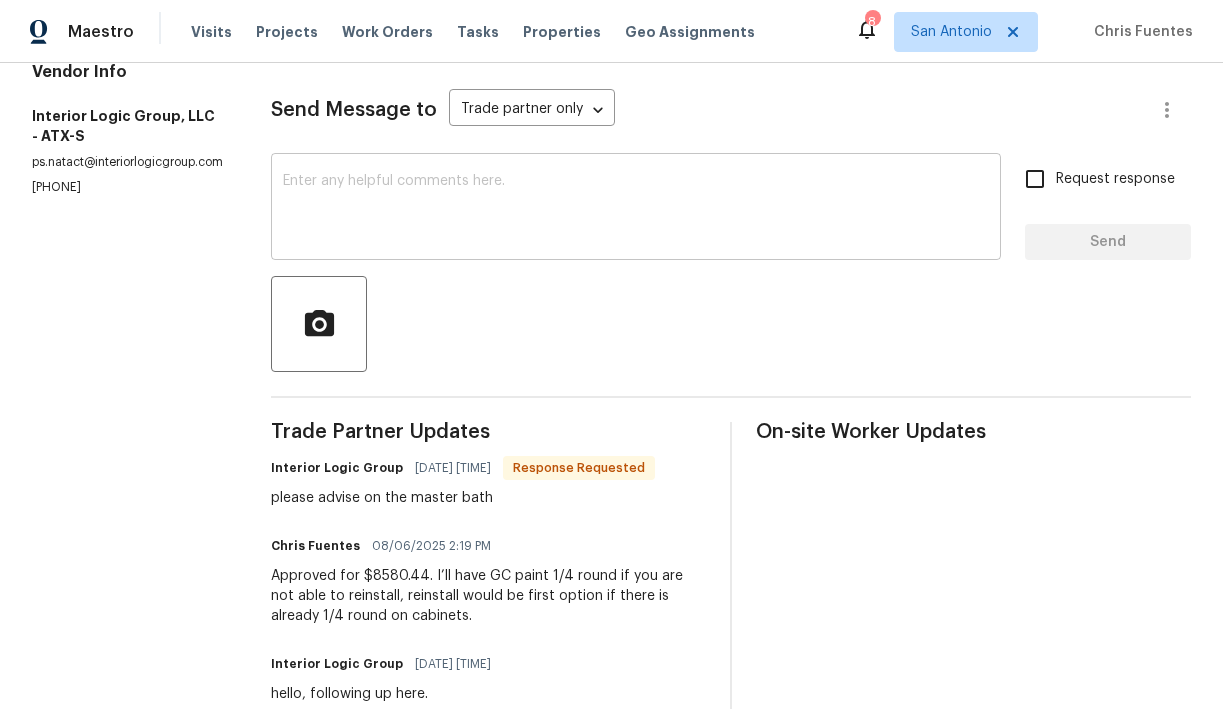 click at bounding box center [636, 209] 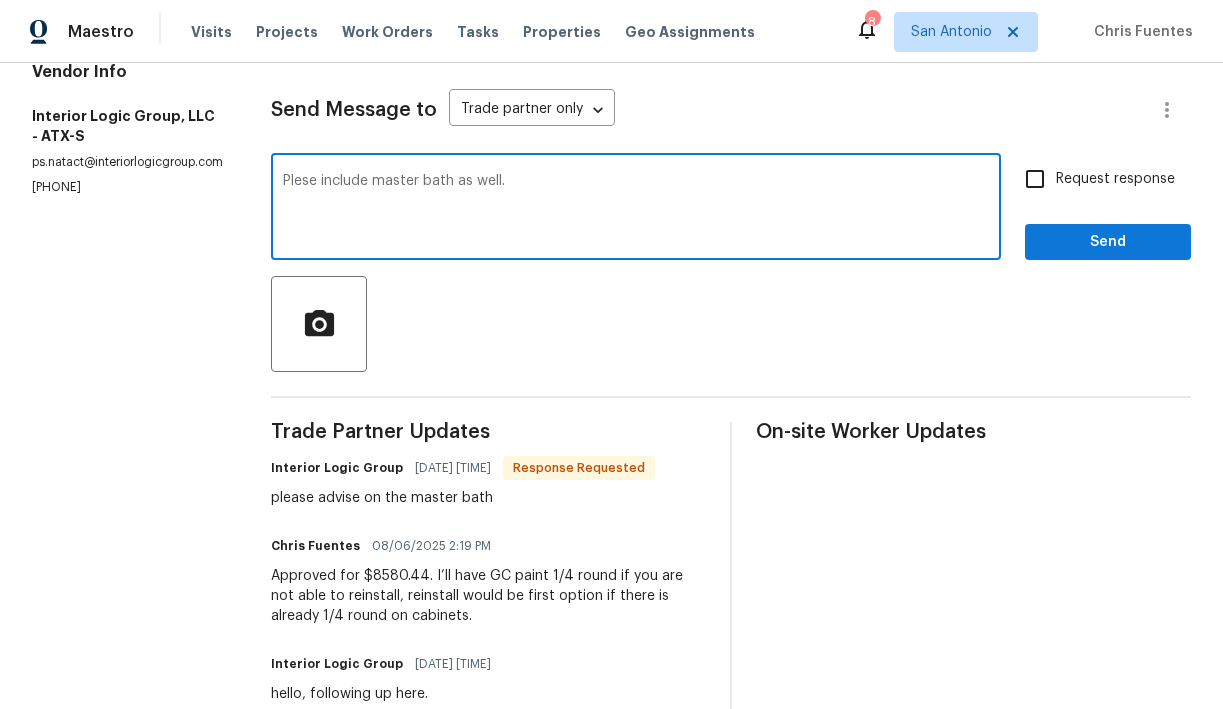 type on "Plese include master bath as well." 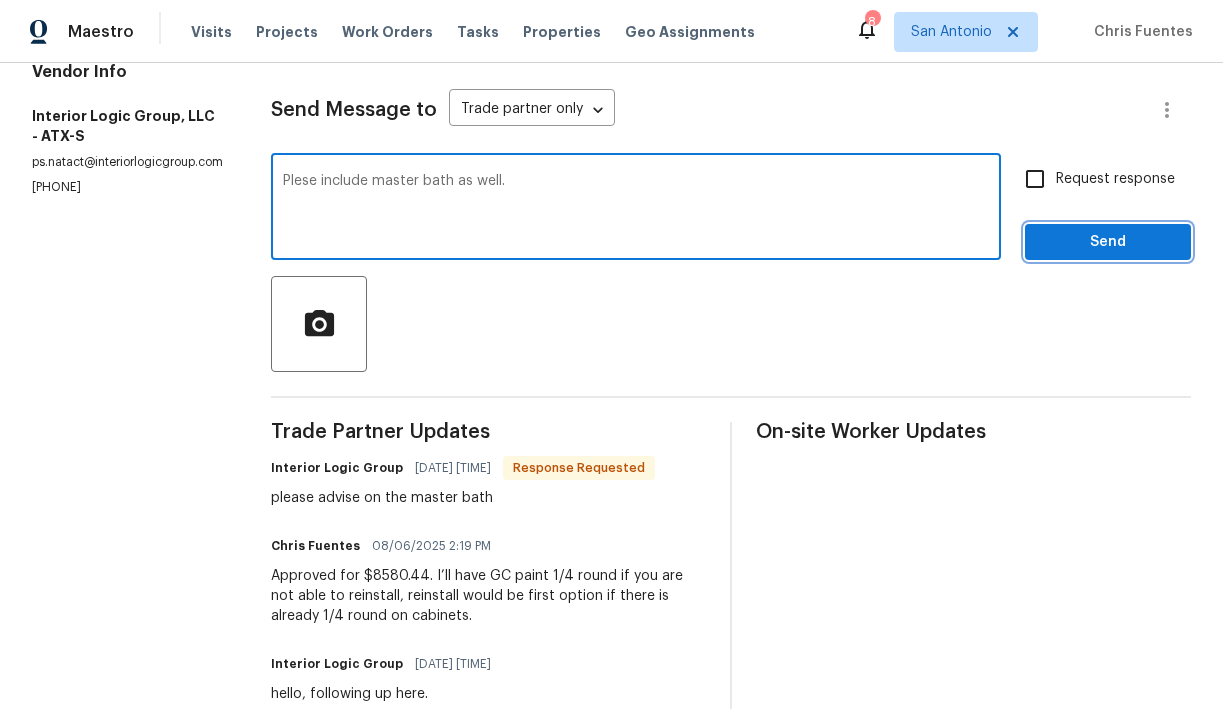 click on "Send" at bounding box center (1108, 242) 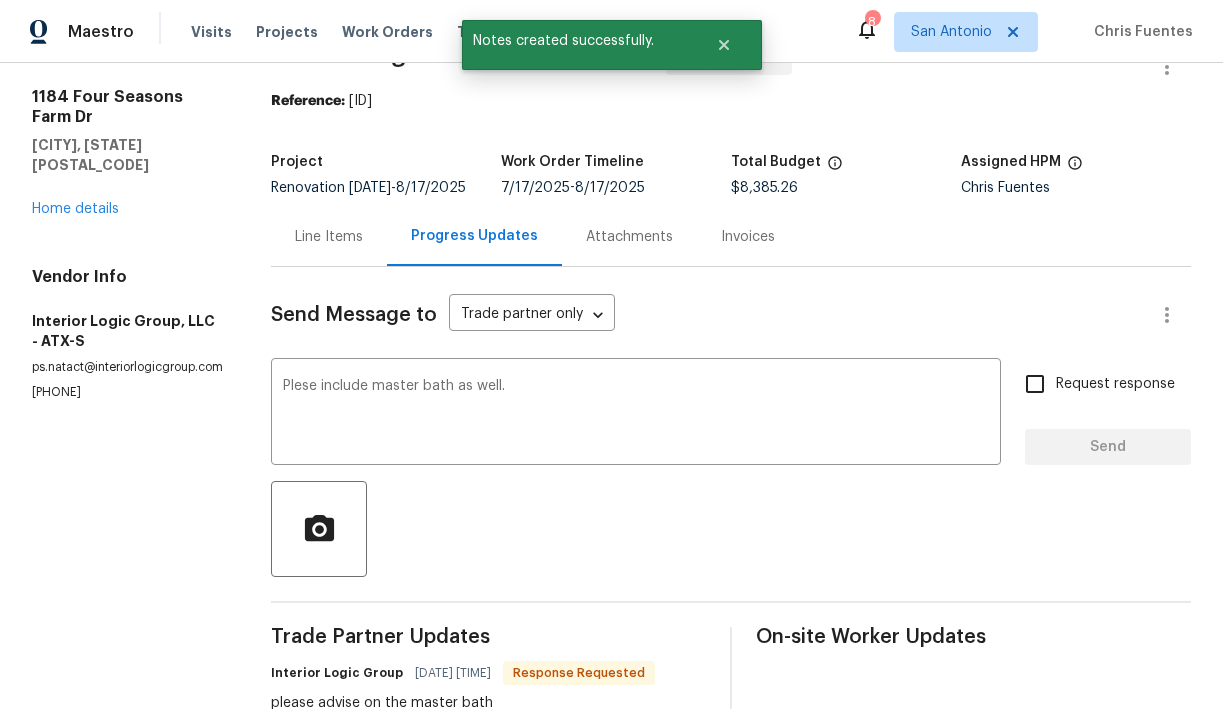 type 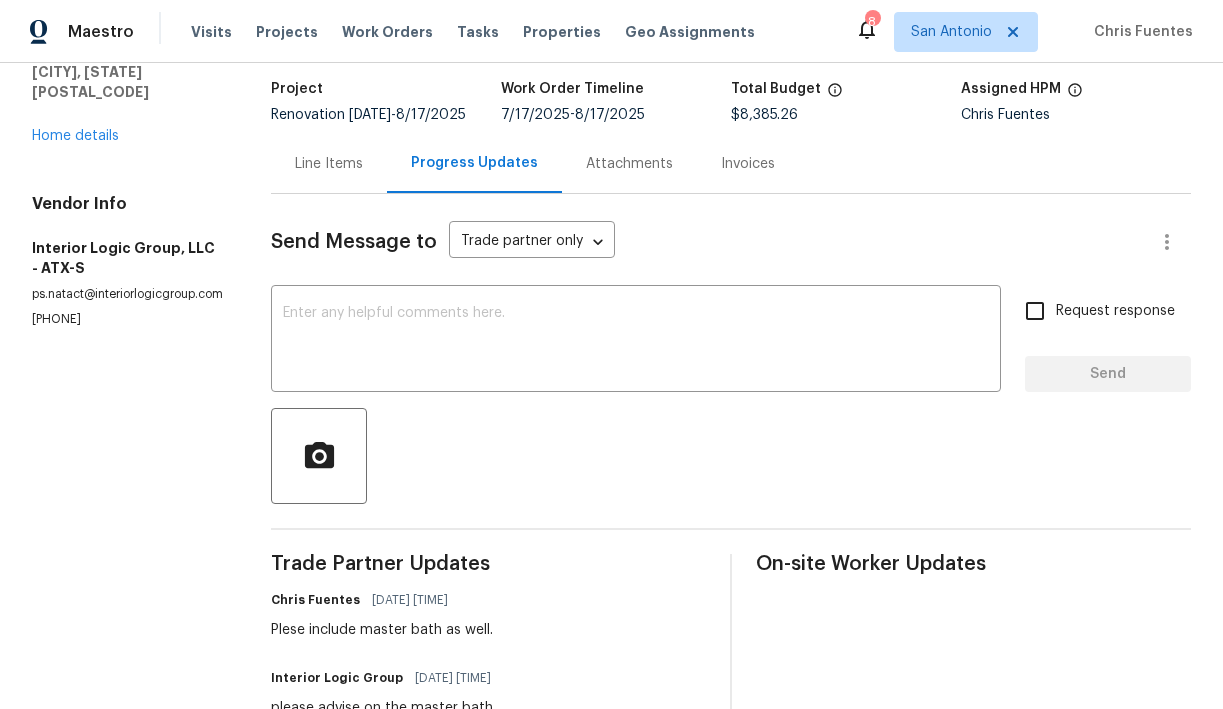 scroll, scrollTop: 106, scrollLeft: 0, axis: vertical 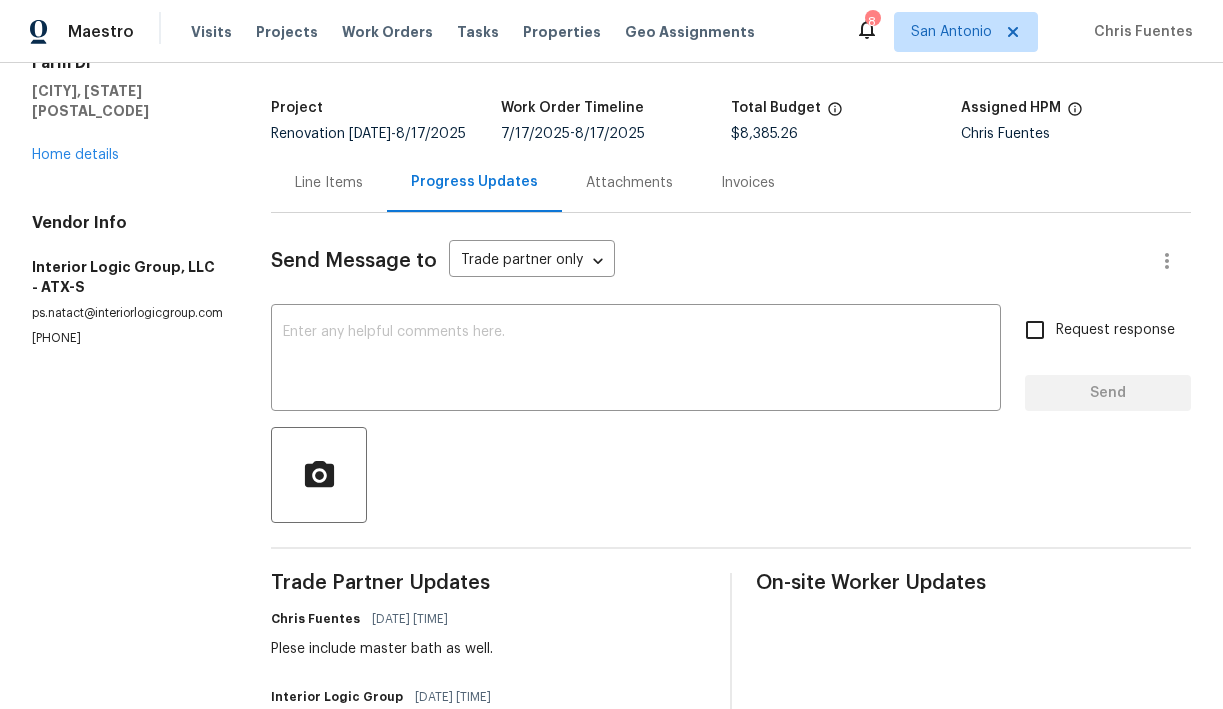 click on "Line Items" at bounding box center (329, 183) 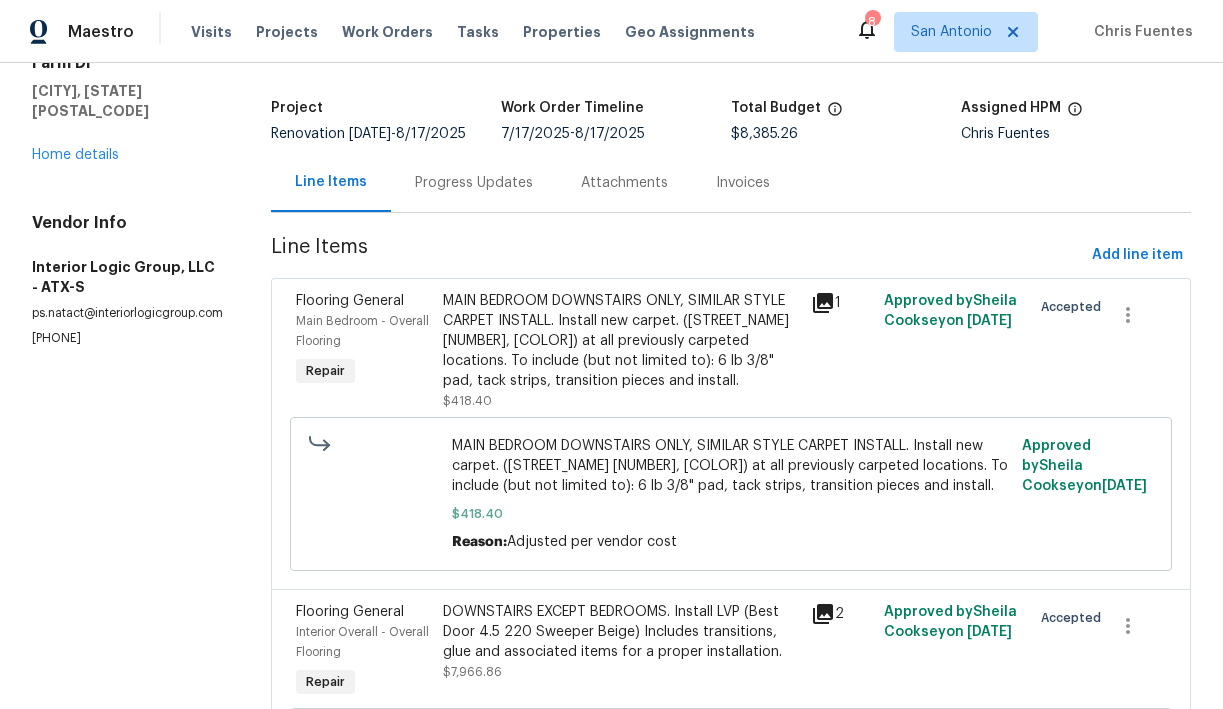 click on "Progress Updates" at bounding box center (474, 183) 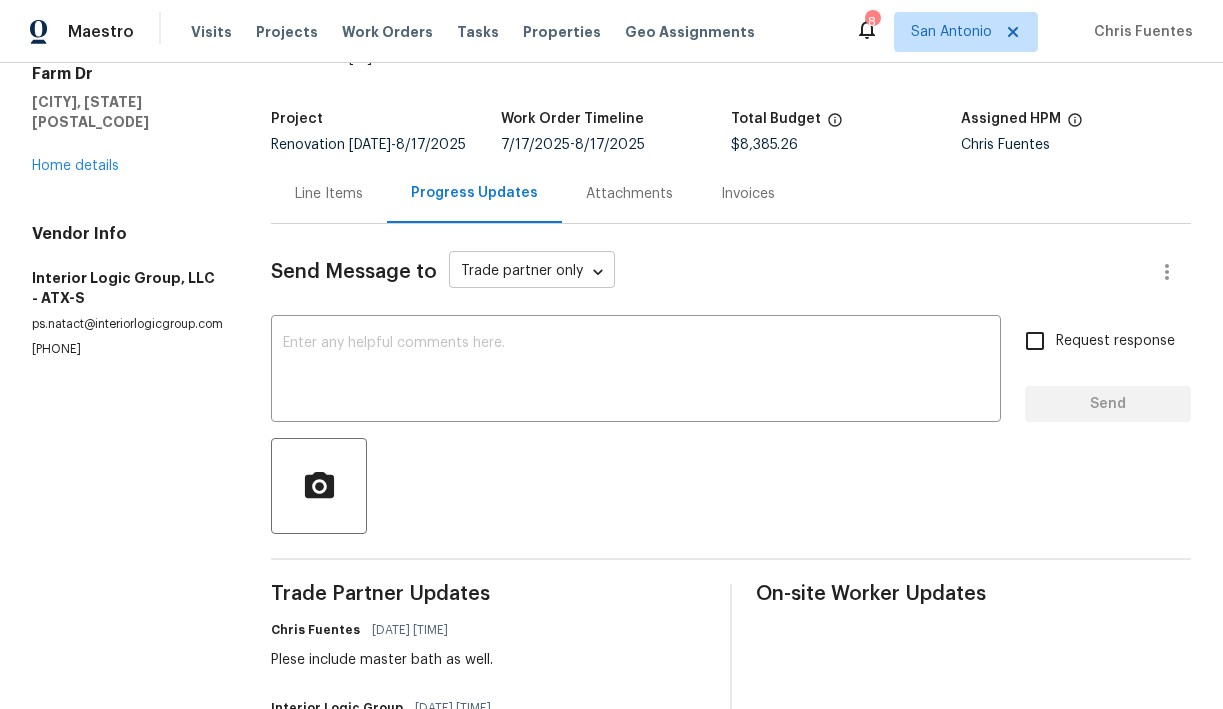 scroll, scrollTop: 81, scrollLeft: 0, axis: vertical 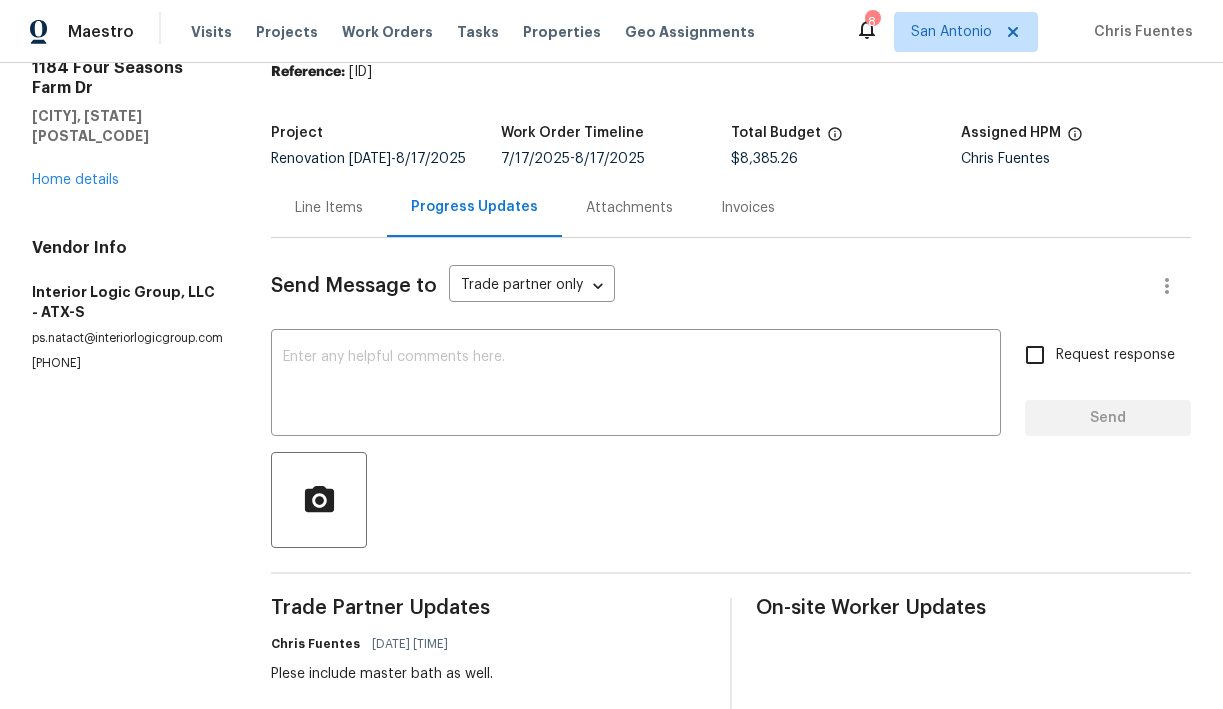 click on "Attachments" at bounding box center [629, 208] 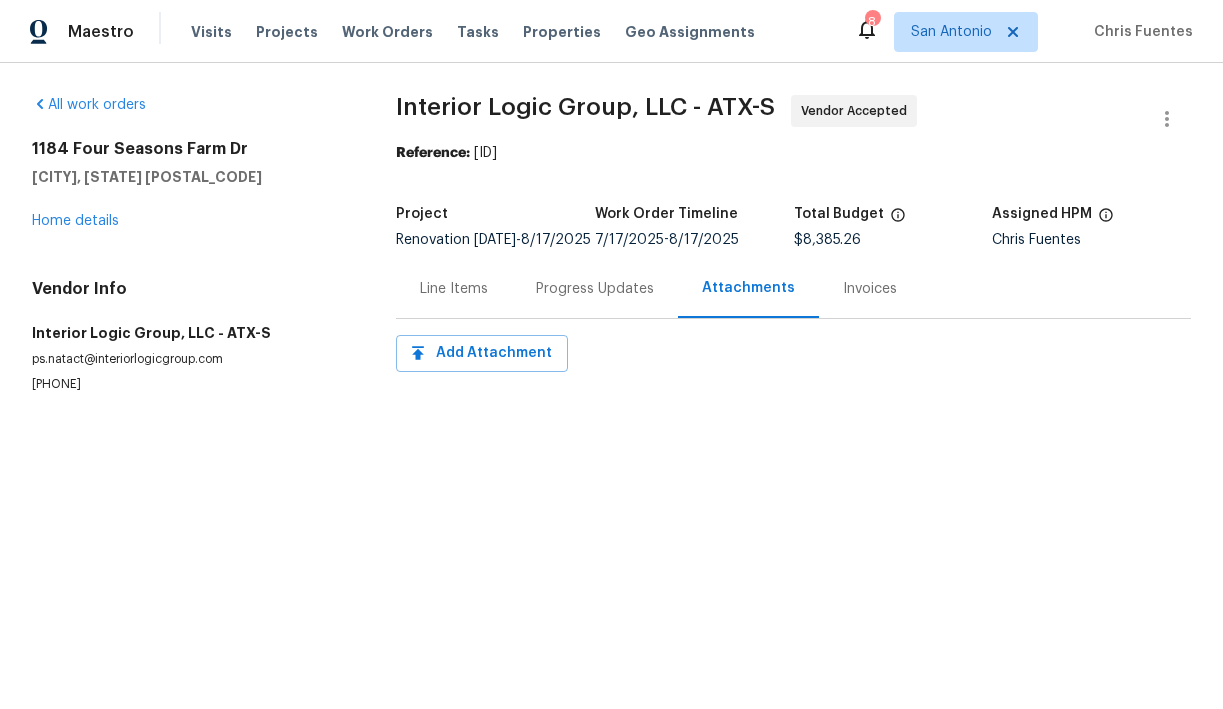click on "Progress Updates" at bounding box center (595, 289) 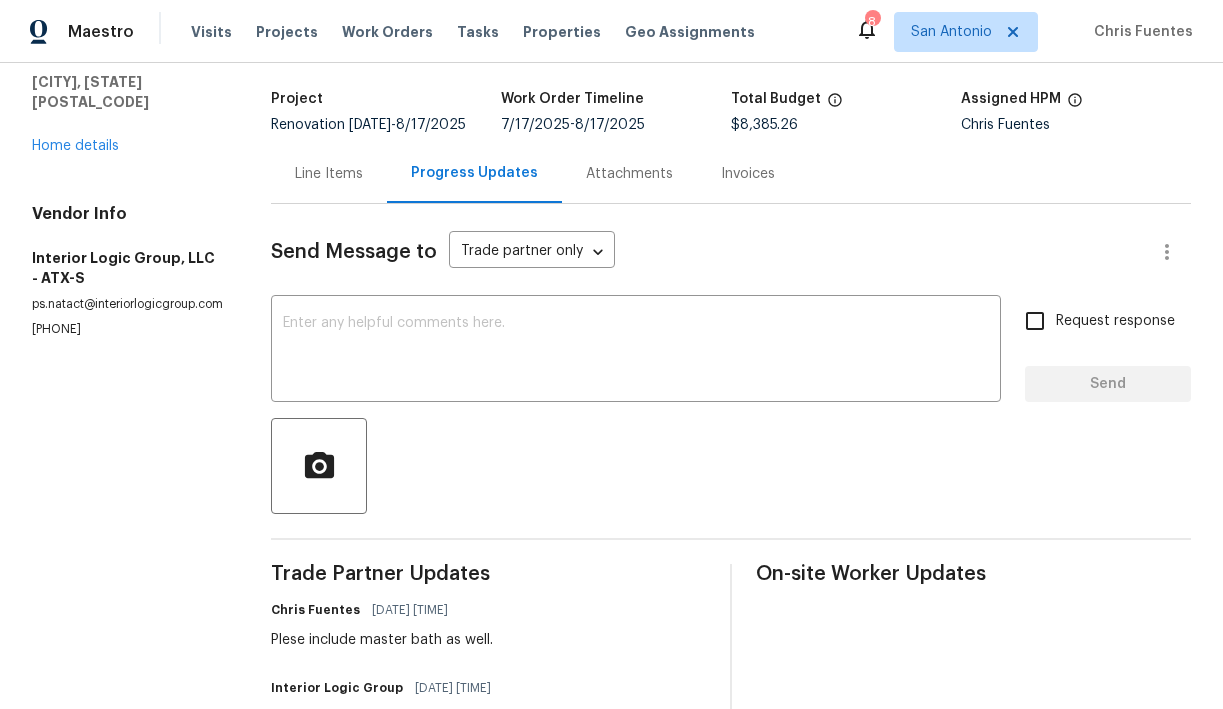 scroll, scrollTop: 0, scrollLeft: 0, axis: both 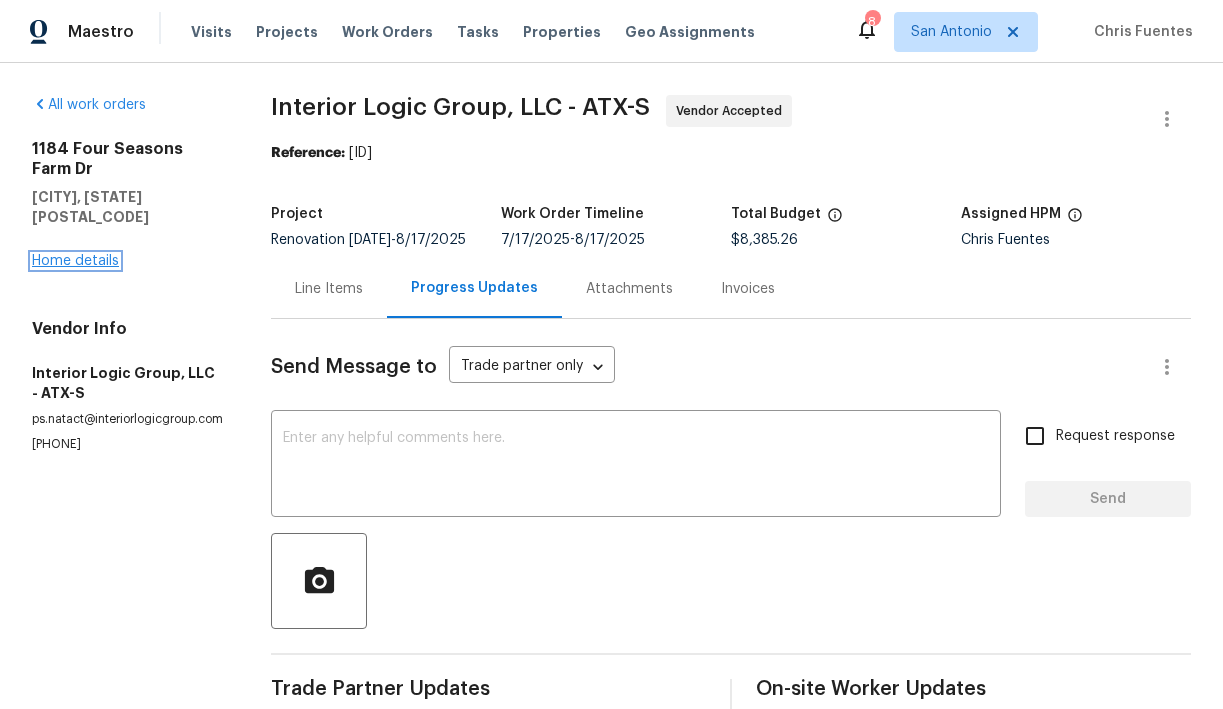 click on "Home details" at bounding box center (75, 261) 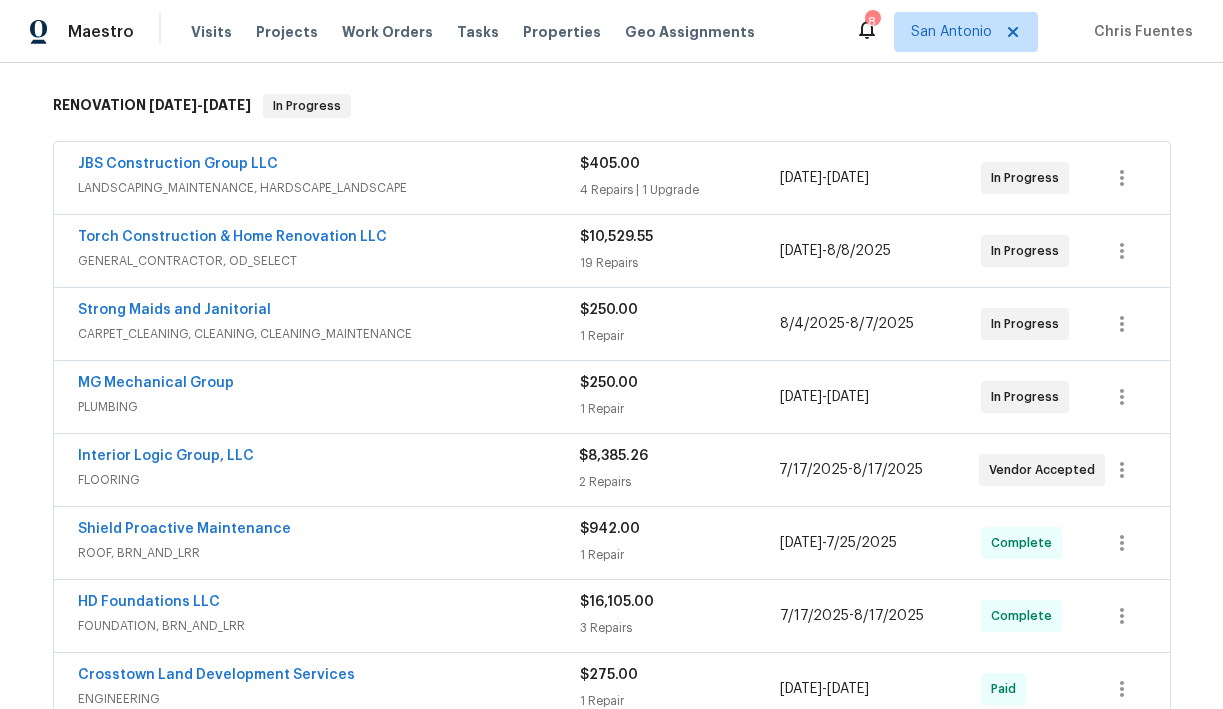 scroll, scrollTop: 326, scrollLeft: 0, axis: vertical 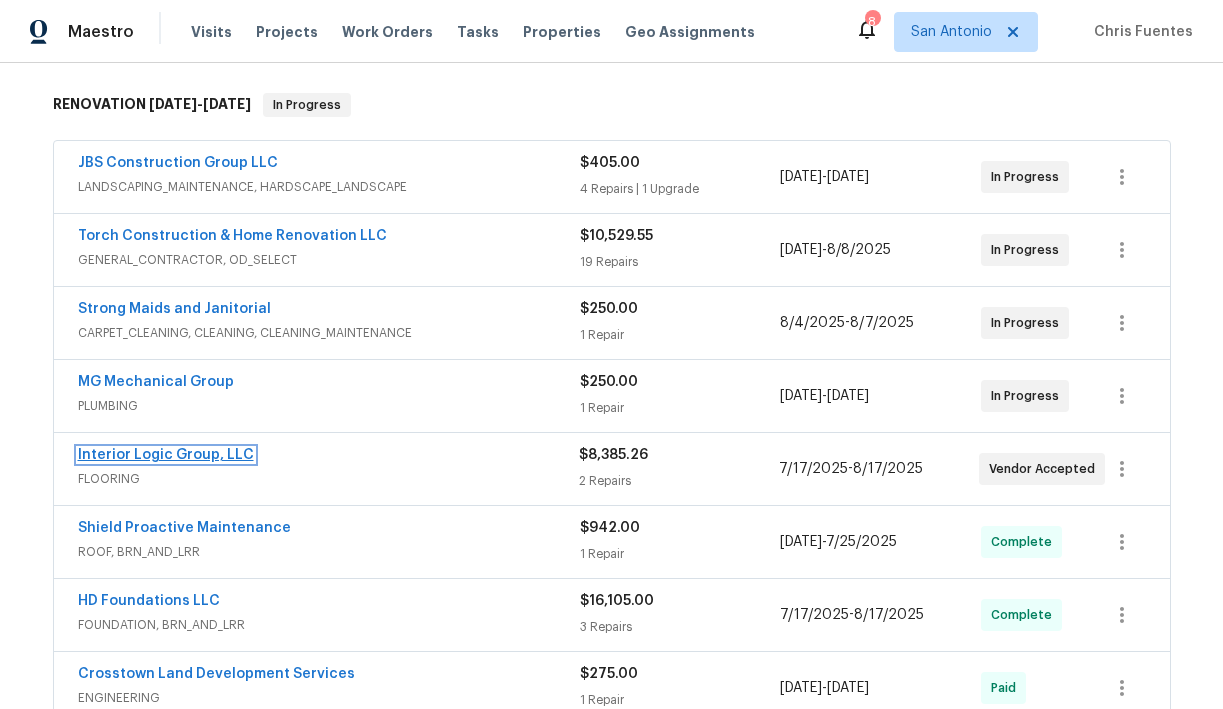click on "Interior Logic Group, LLC" at bounding box center (166, 455) 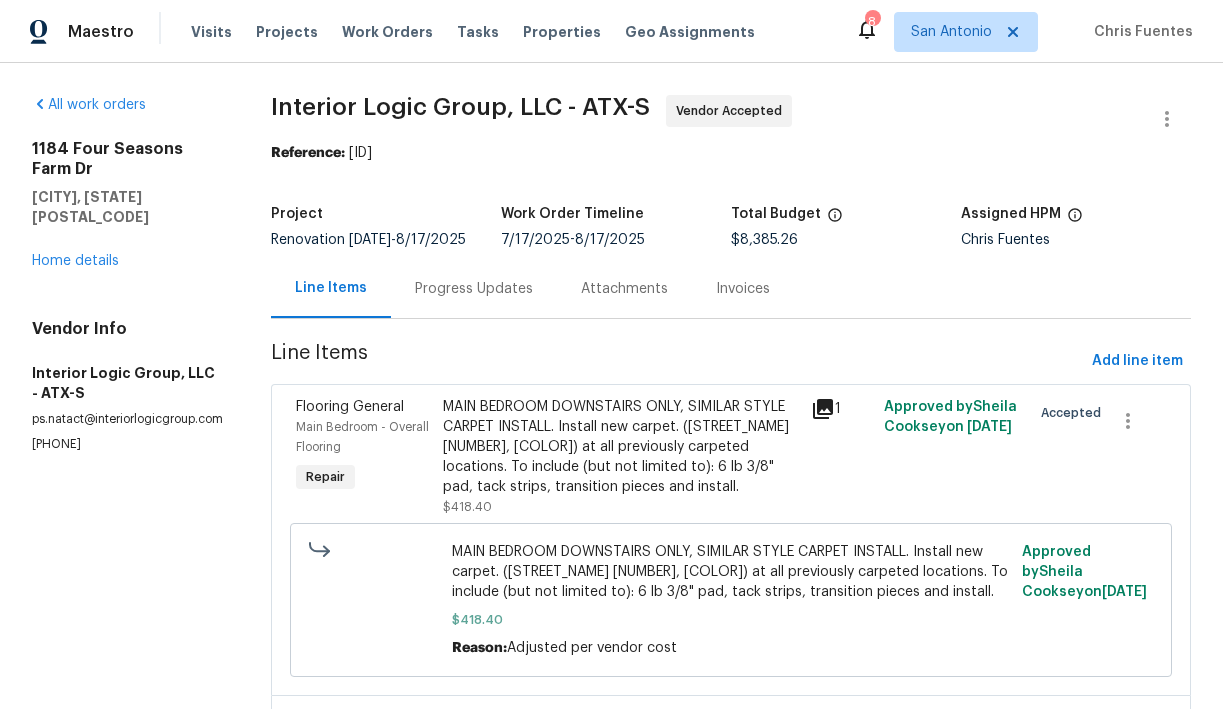 click on "MAIN BEDROOM DOWNSTAIRS ONLY, SIMILAR STYLE CARPET INSTALL.
Install new carpet. ([STREET_NAME] [NUMBER], [COLOR]) at all previously carpeted locations. To include (but not limited to): 6 lb 3/8" pad, tack strips, transition pieces and install." at bounding box center [621, 447] 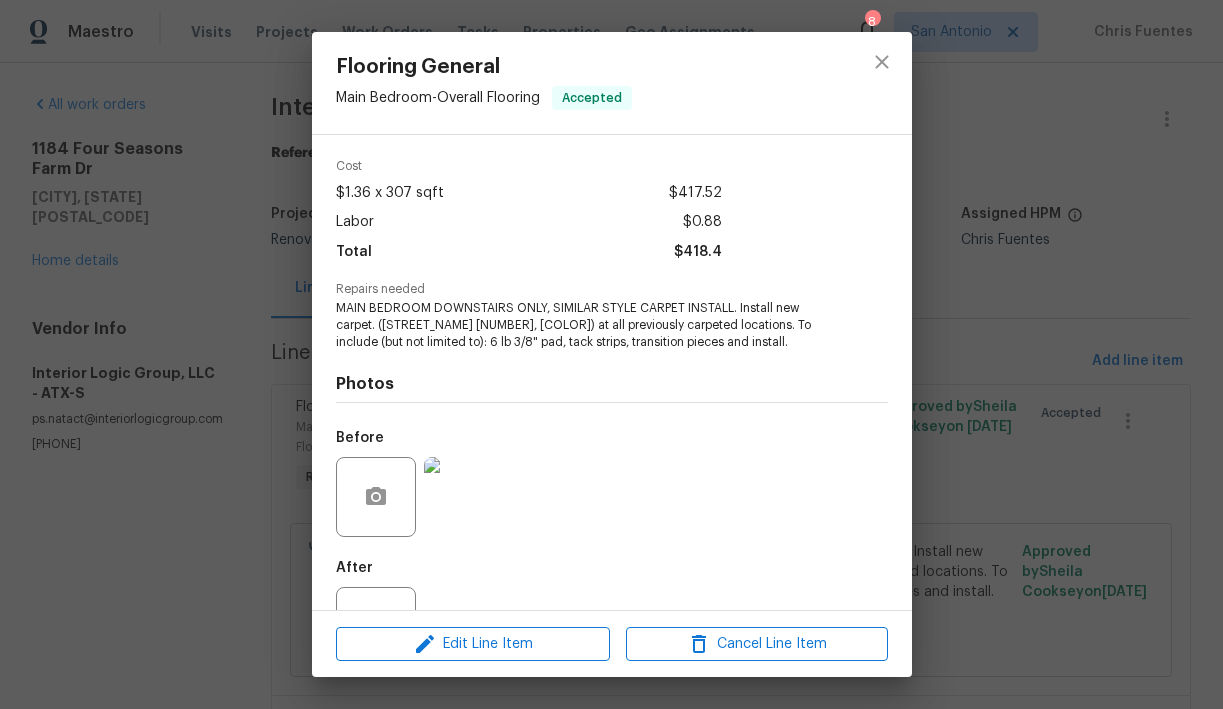 scroll, scrollTop: 145, scrollLeft: 0, axis: vertical 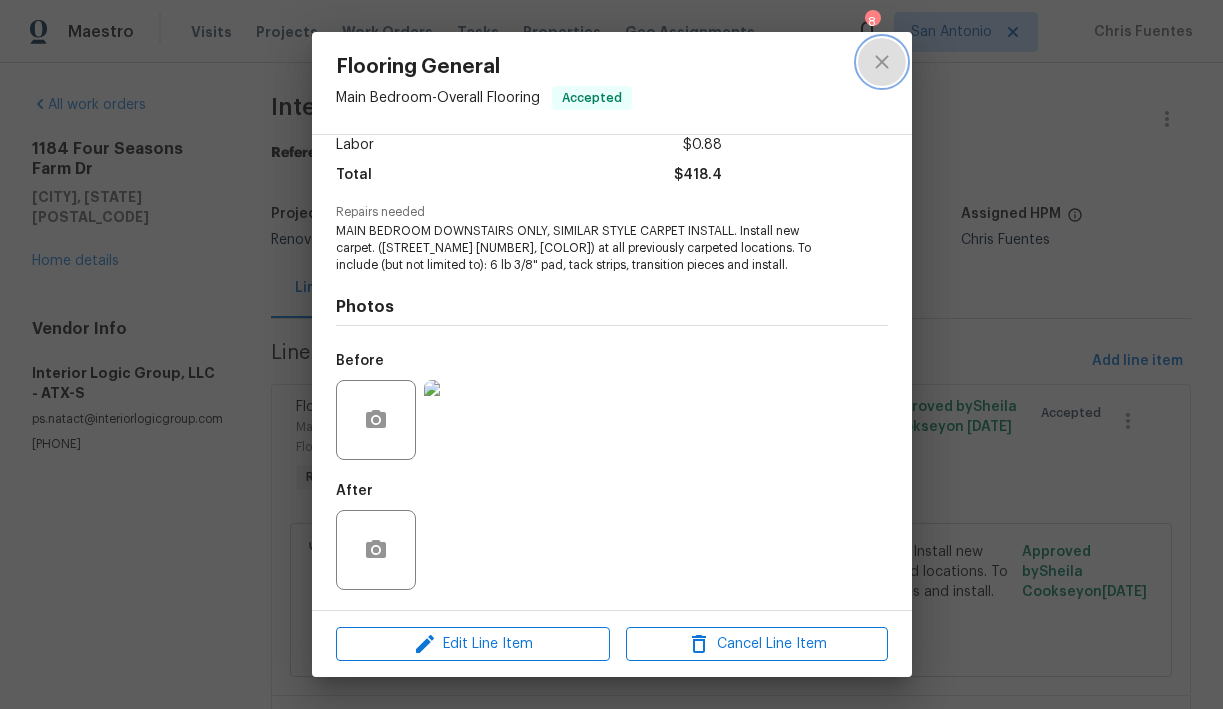 click 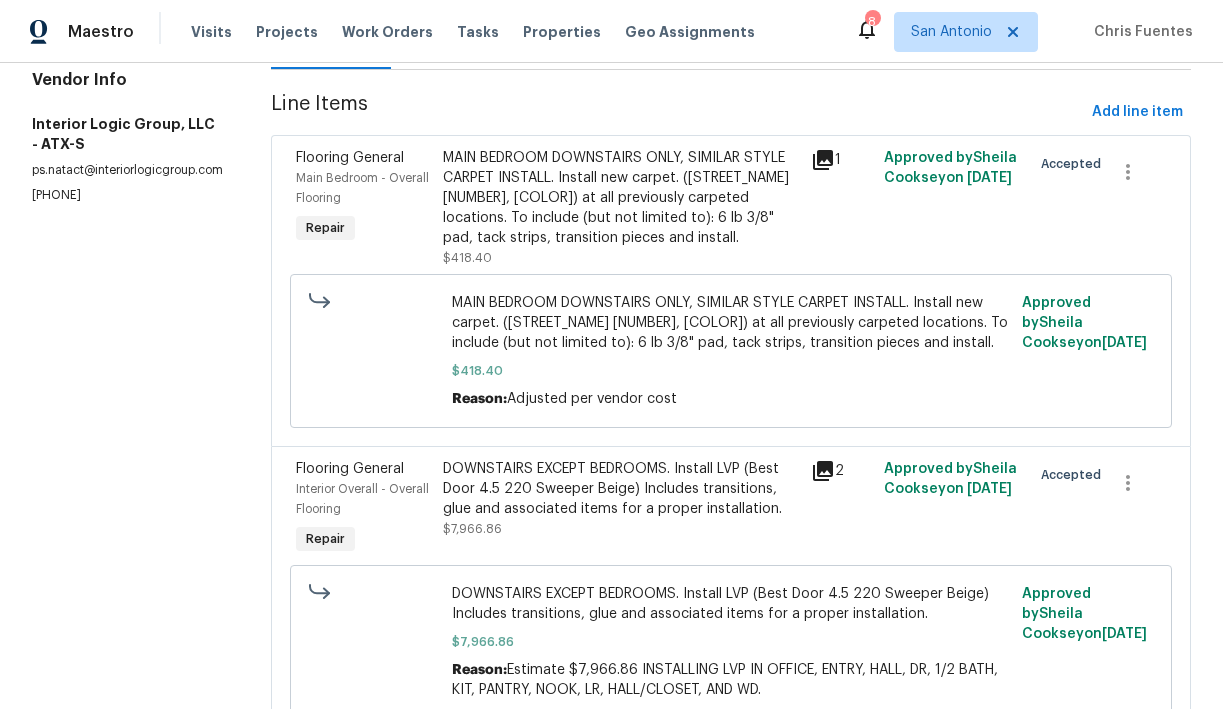 scroll, scrollTop: 336, scrollLeft: 0, axis: vertical 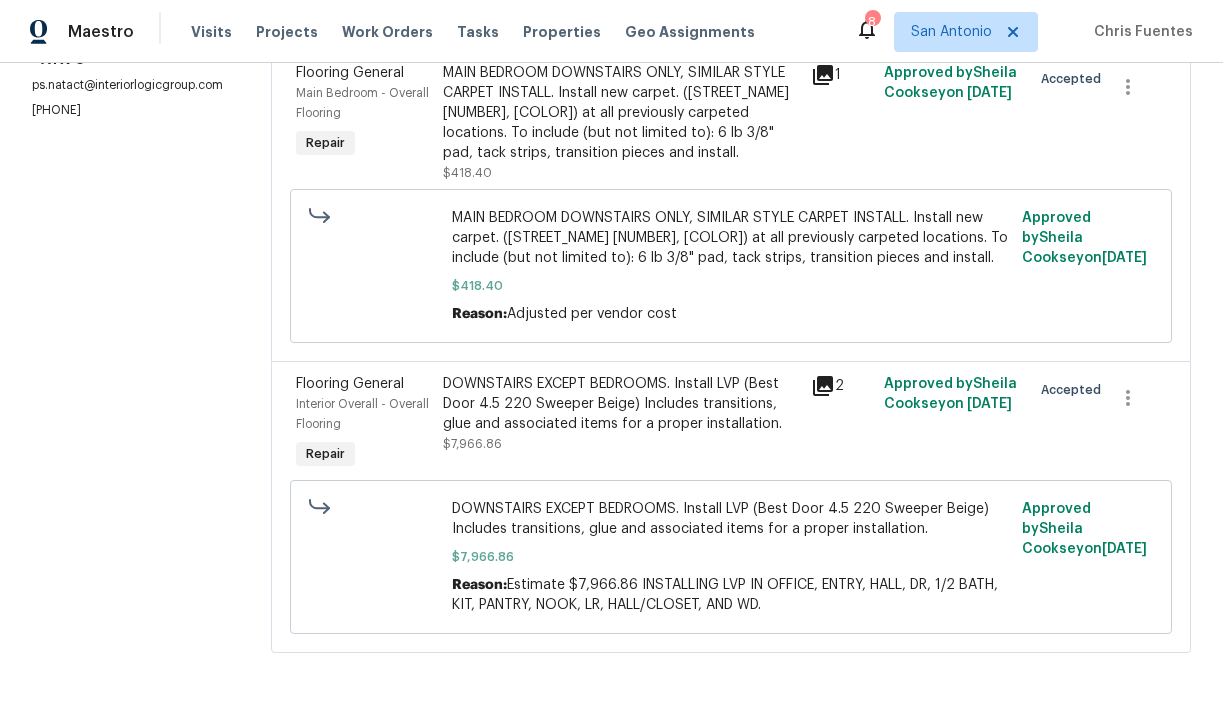 click on "DOWNSTAIRS EXCEPT BEDROOMS.
Install LVP (Best Door 4.5 220 Sweeper Beige) Includes transitions, glue and associated items for a proper installation." at bounding box center [621, 404] 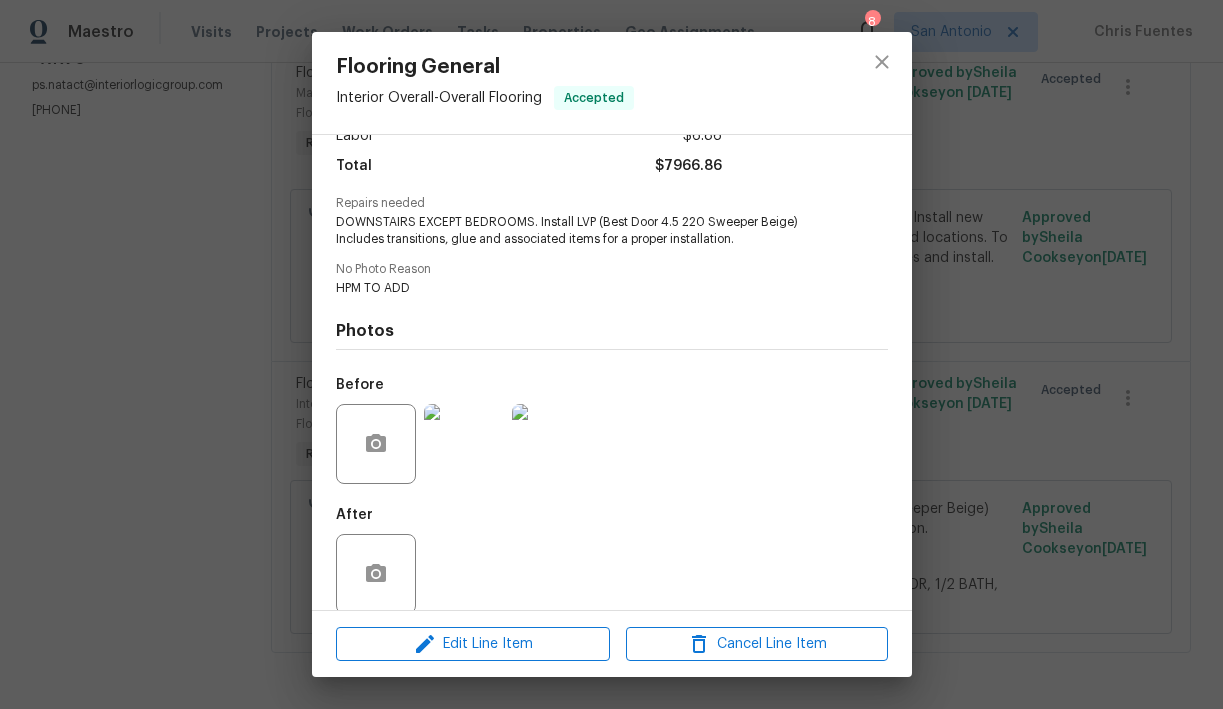 scroll, scrollTop: 167, scrollLeft: 0, axis: vertical 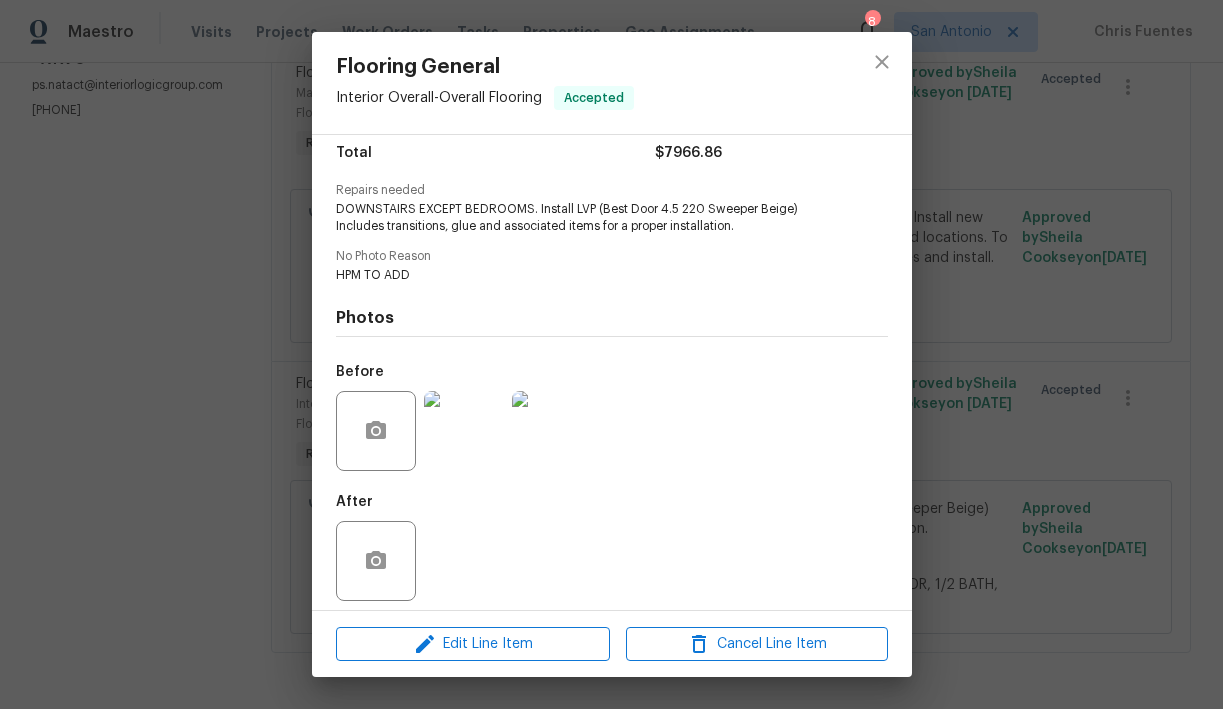 click at bounding box center [464, 431] 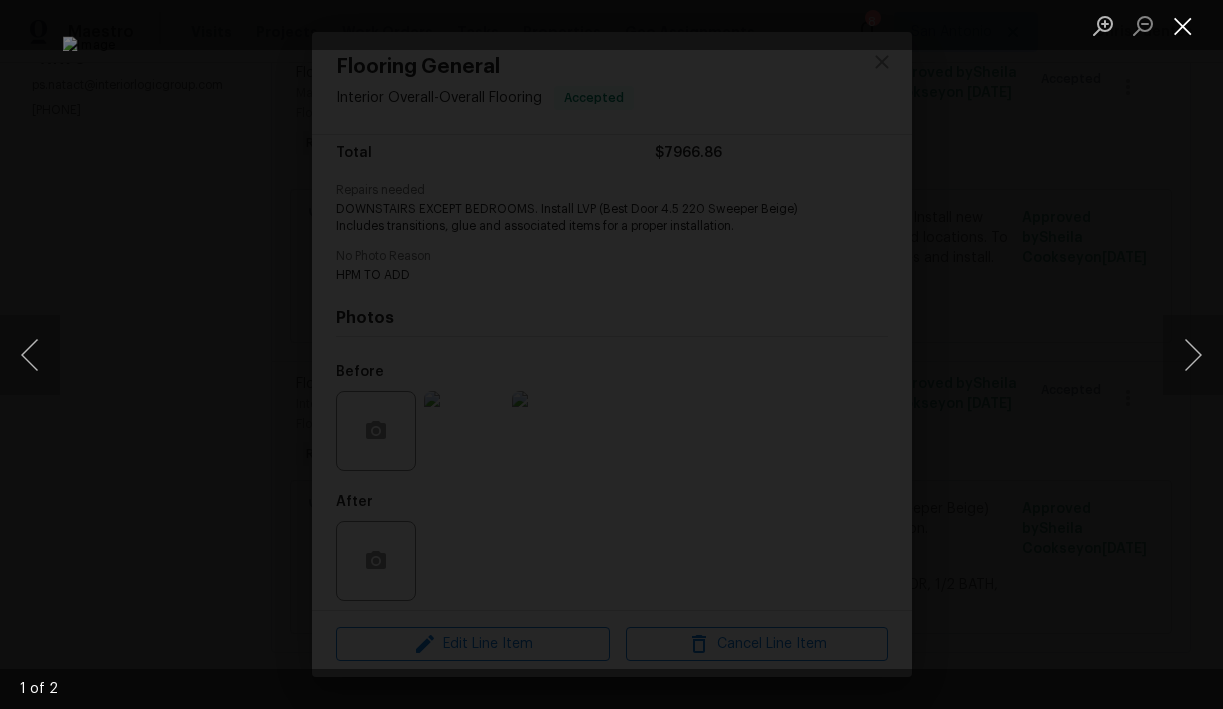 click at bounding box center [1183, 25] 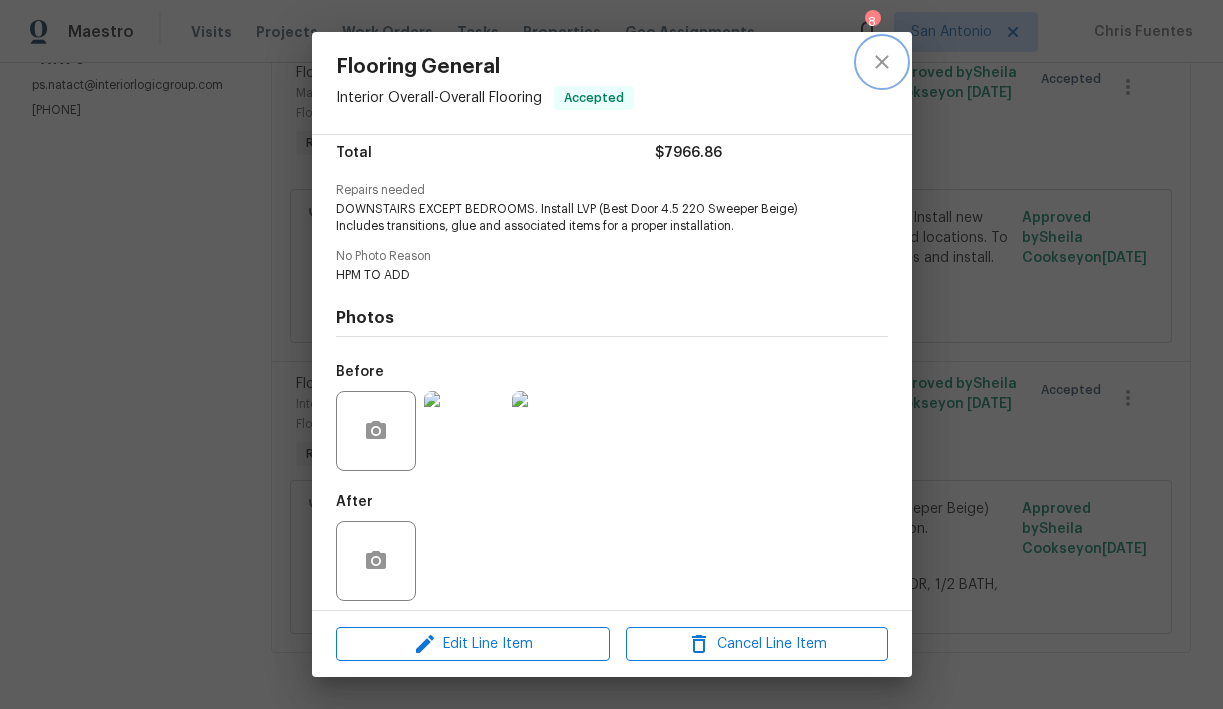 click 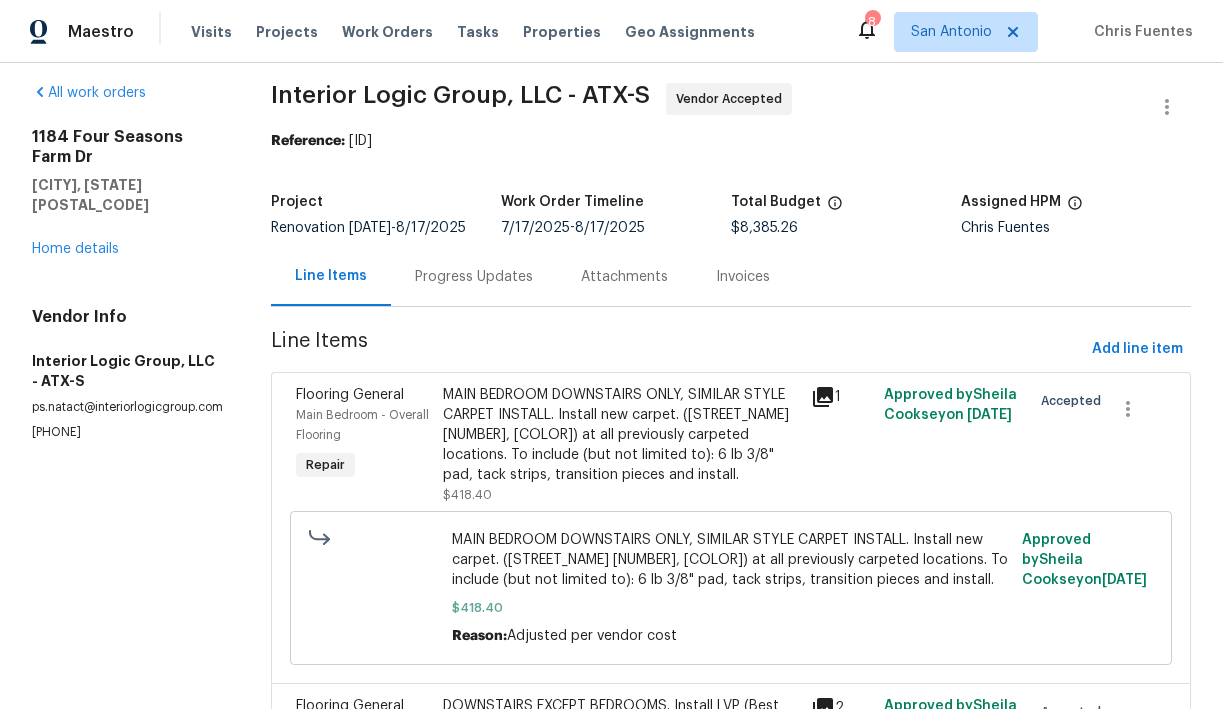 scroll, scrollTop: 0, scrollLeft: 0, axis: both 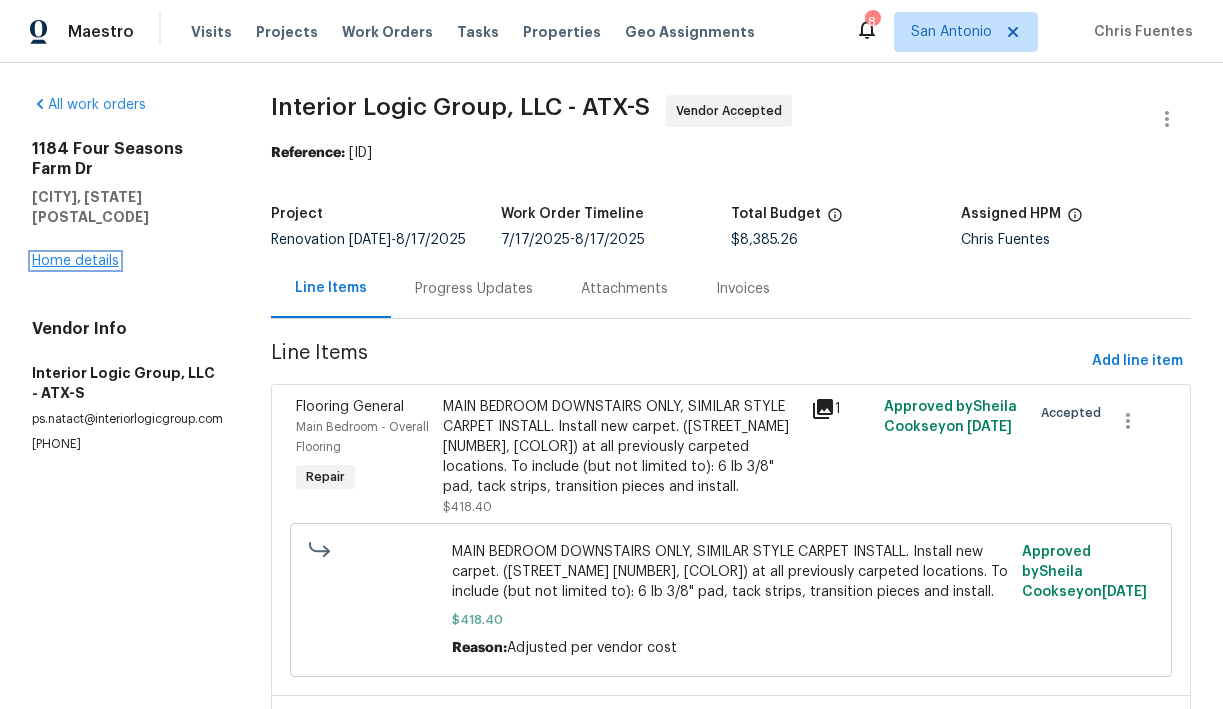 click on "Home details" at bounding box center [75, 261] 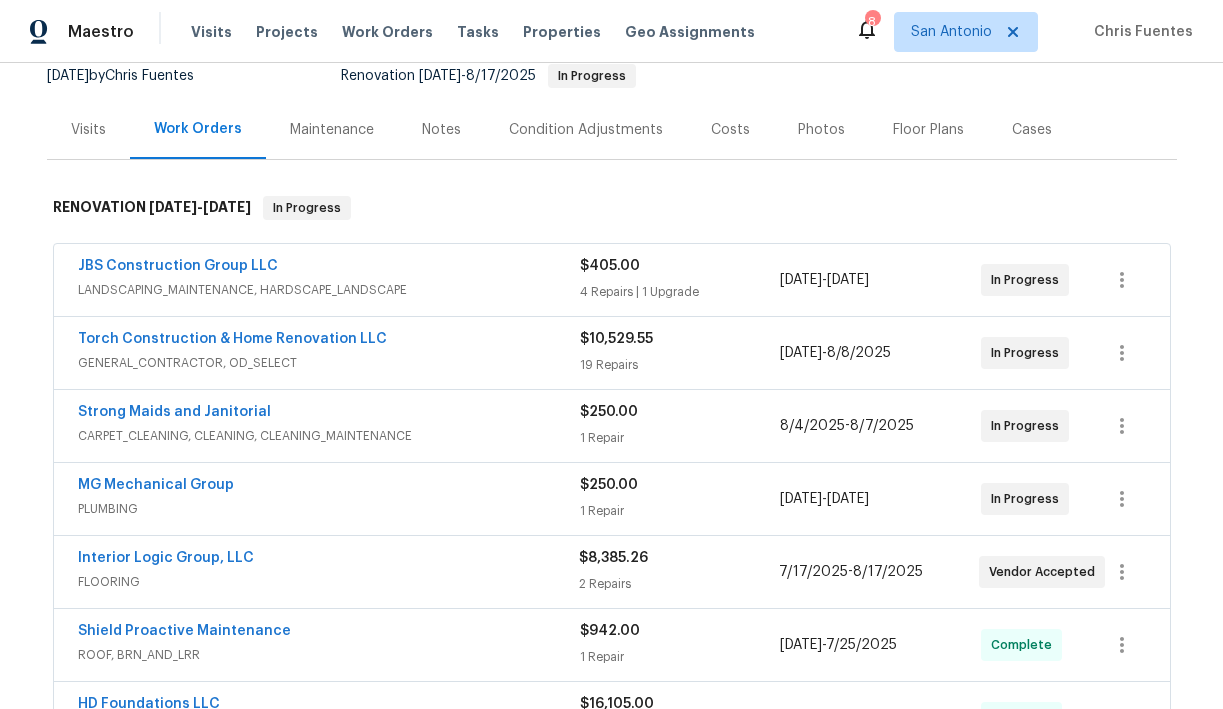 scroll, scrollTop: 204, scrollLeft: 0, axis: vertical 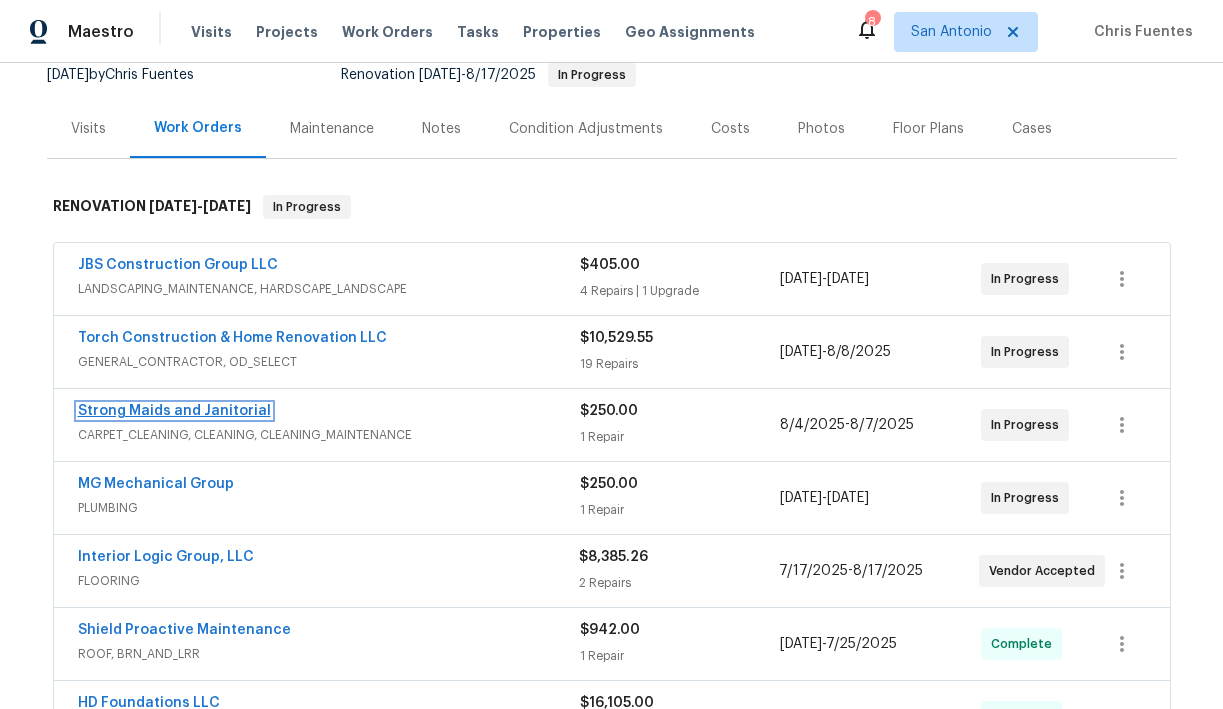 click on "Strong Maids and Janitorial" at bounding box center [174, 411] 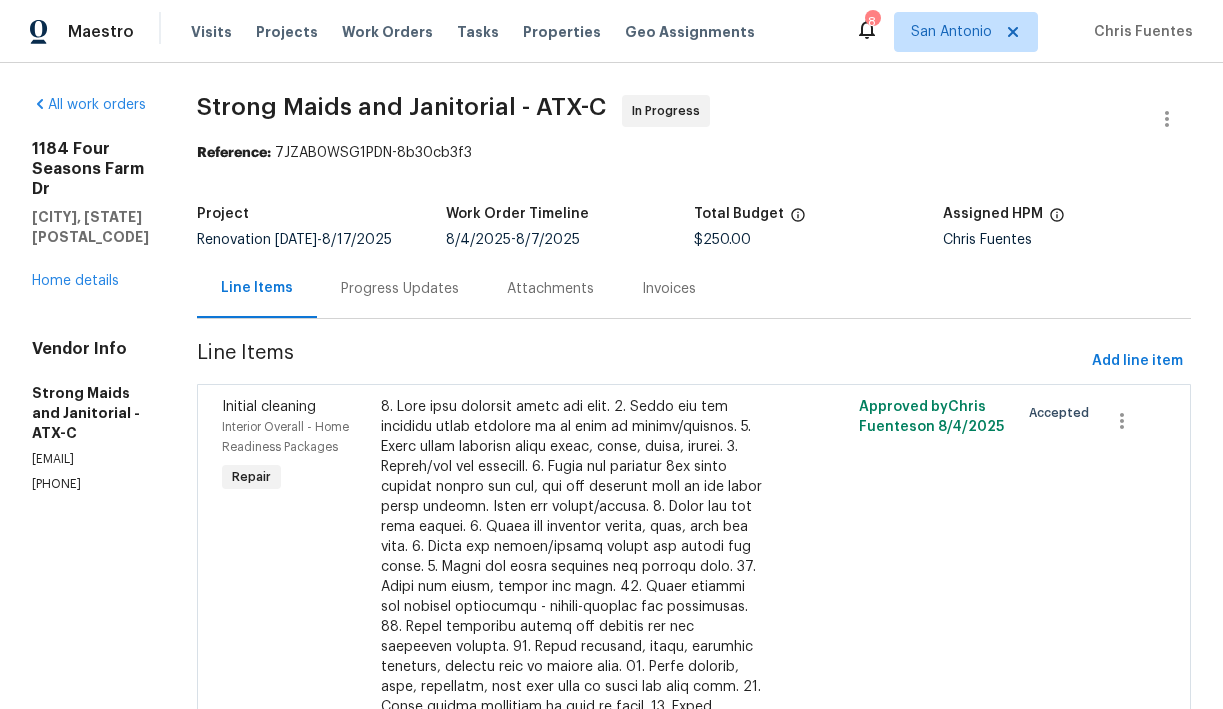 click on "Progress Updates" at bounding box center [400, 289] 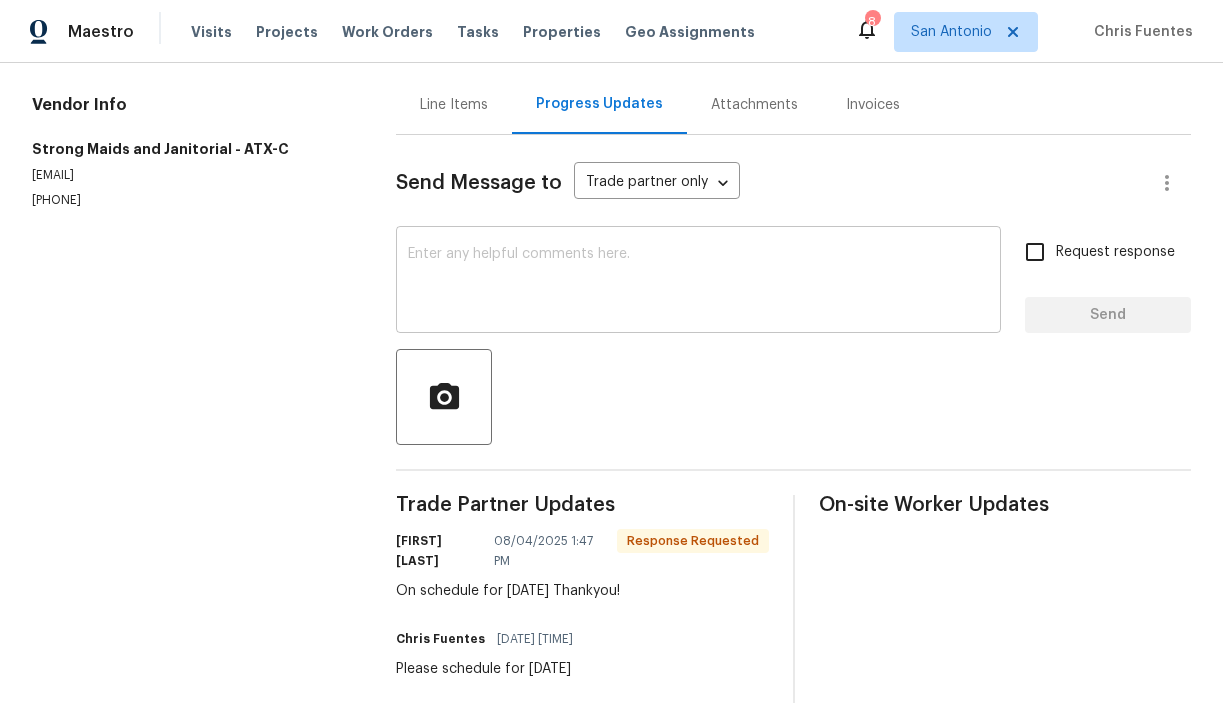 scroll, scrollTop: 174, scrollLeft: 0, axis: vertical 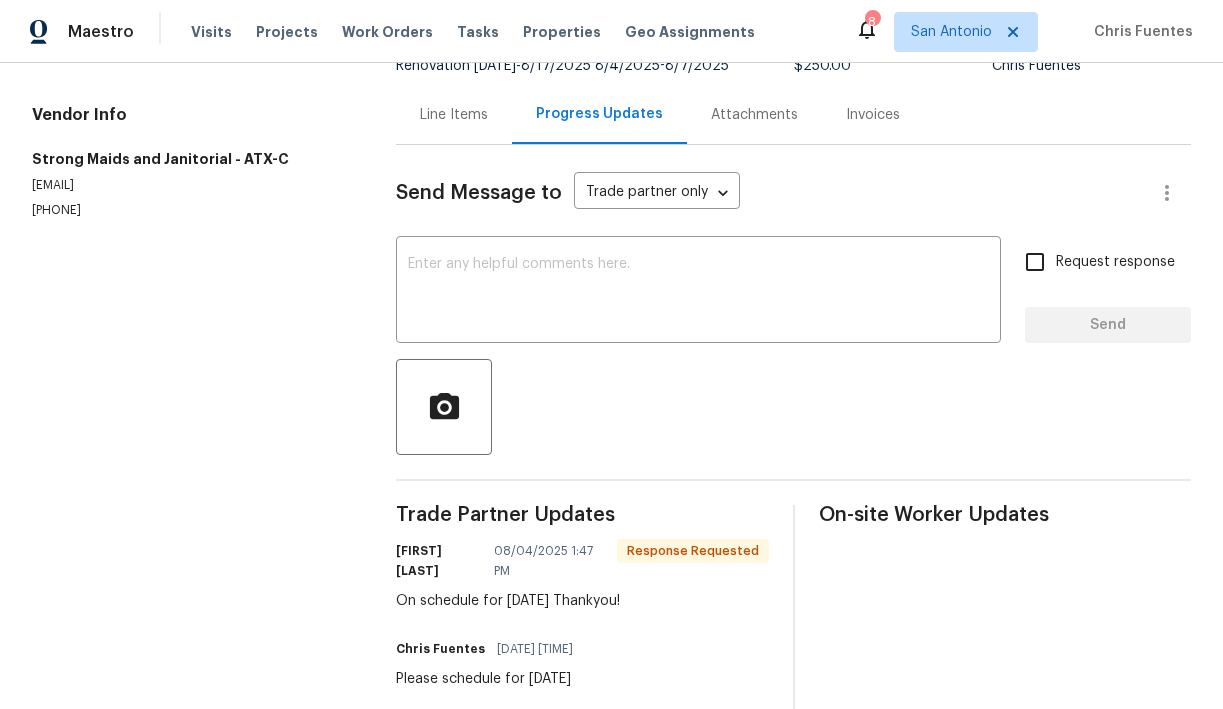 click on "All work orders [NUMBER] [STREET] [CITY], [STATE] [POSTAL_CODE] Home details Vendor Info [COMPANY_NAME] - [EMAIL] ([PHONE])" at bounding box center (190, 317) 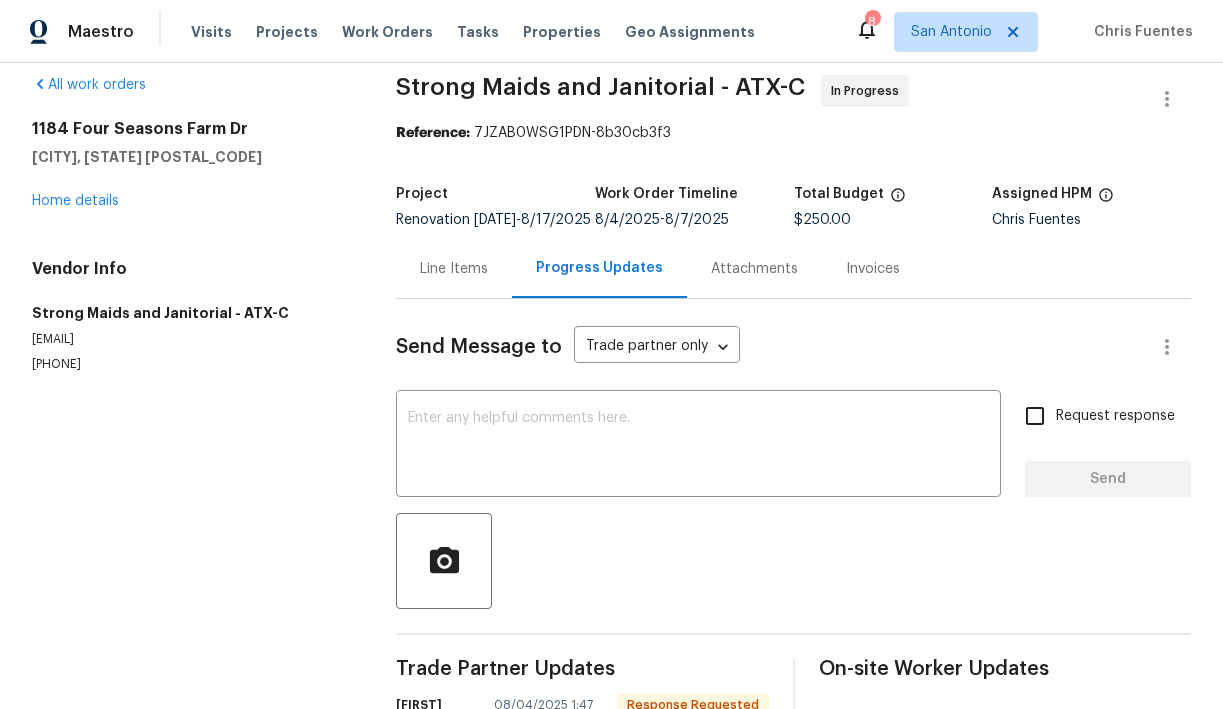scroll, scrollTop: 0, scrollLeft: 0, axis: both 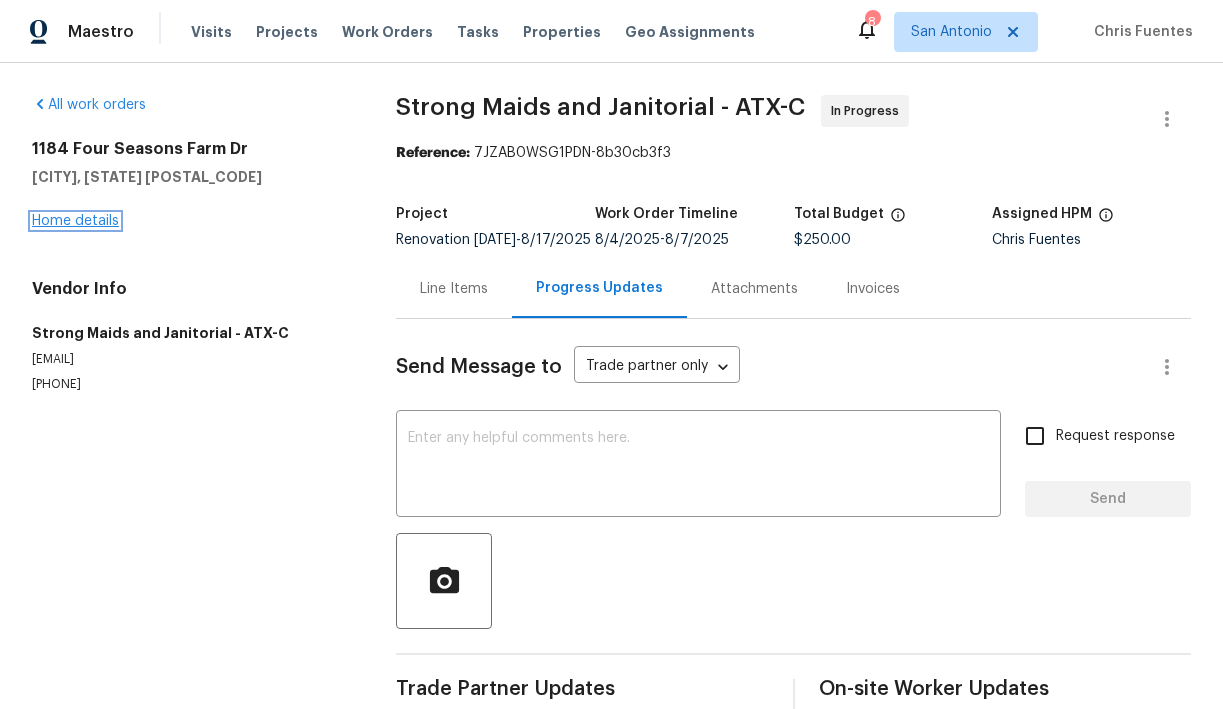 click on "Home details" at bounding box center [75, 221] 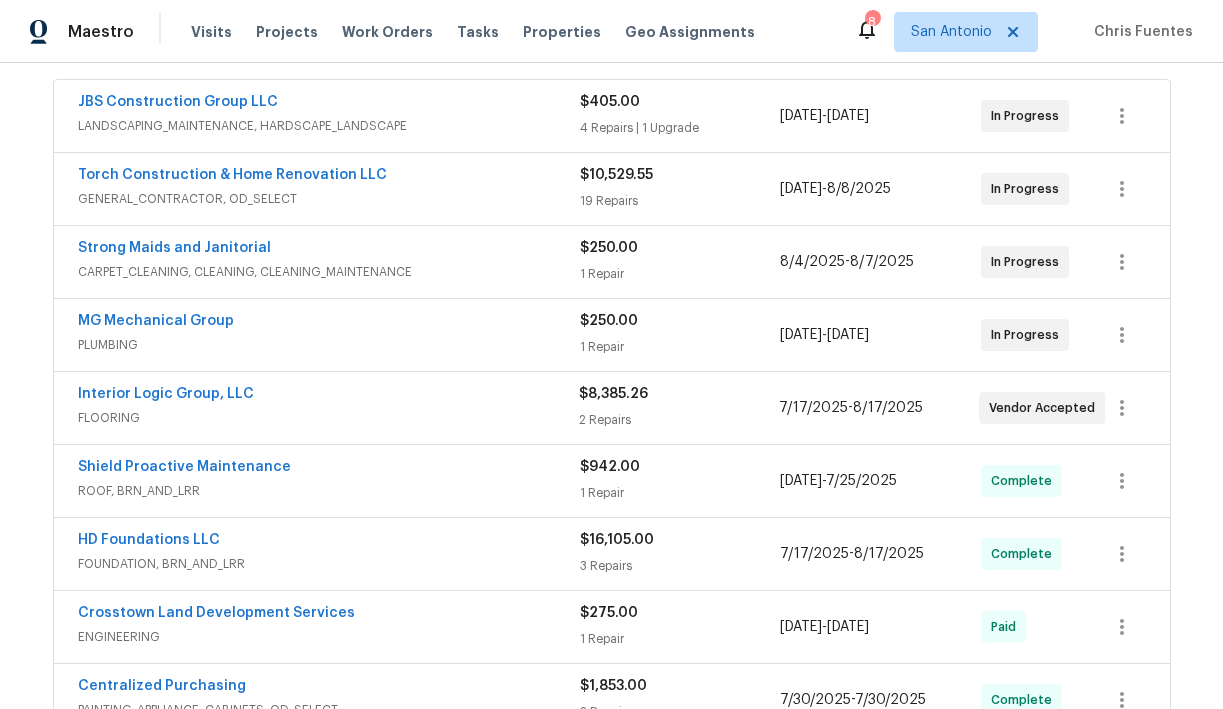 scroll, scrollTop: 379, scrollLeft: 0, axis: vertical 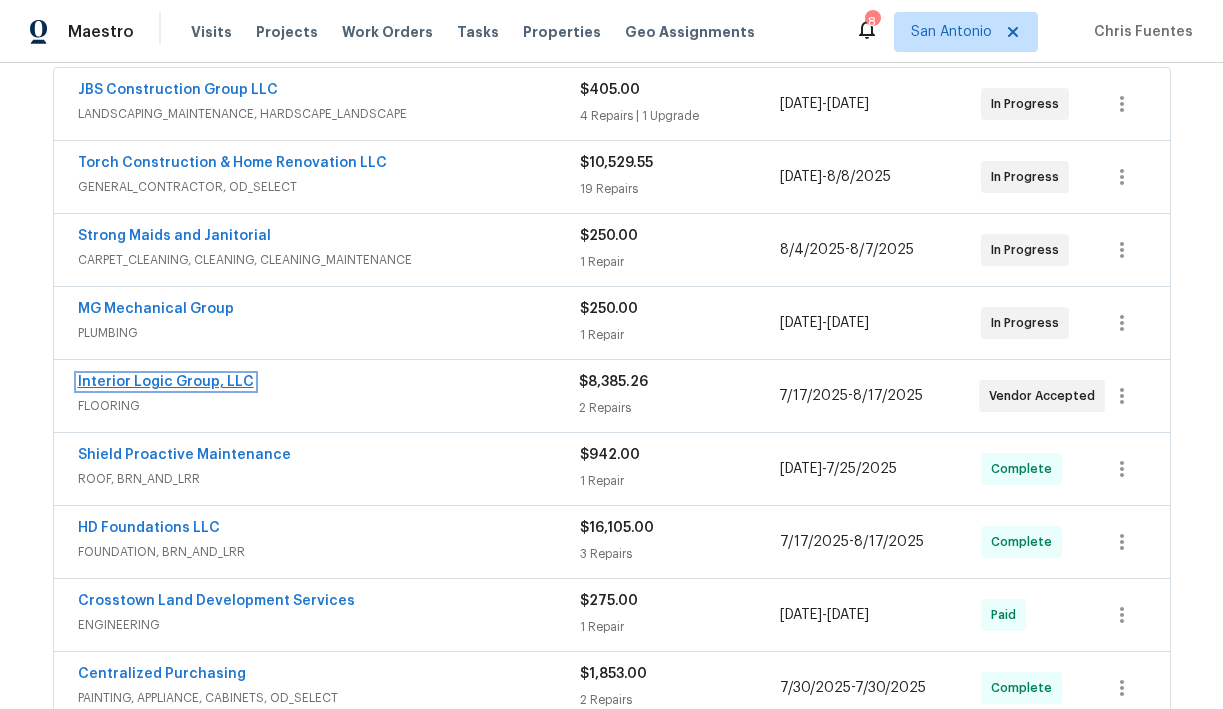 click on "Interior Logic Group, LLC" at bounding box center (166, 382) 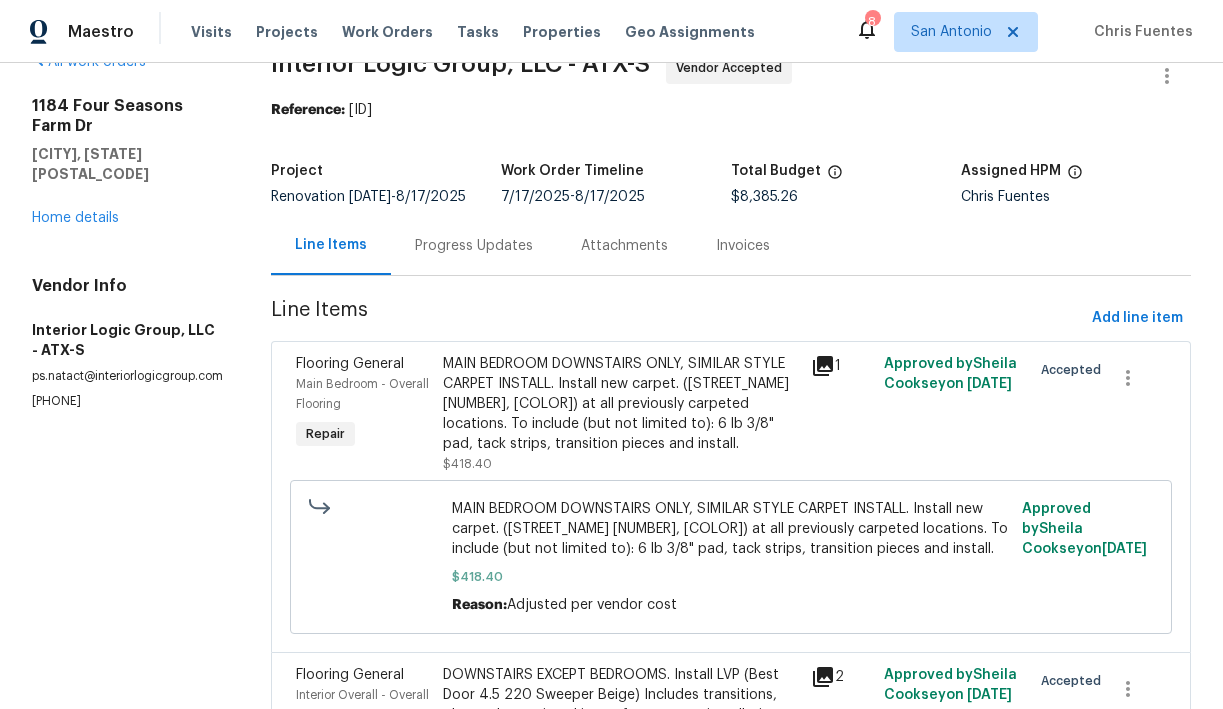scroll, scrollTop: 35, scrollLeft: 0, axis: vertical 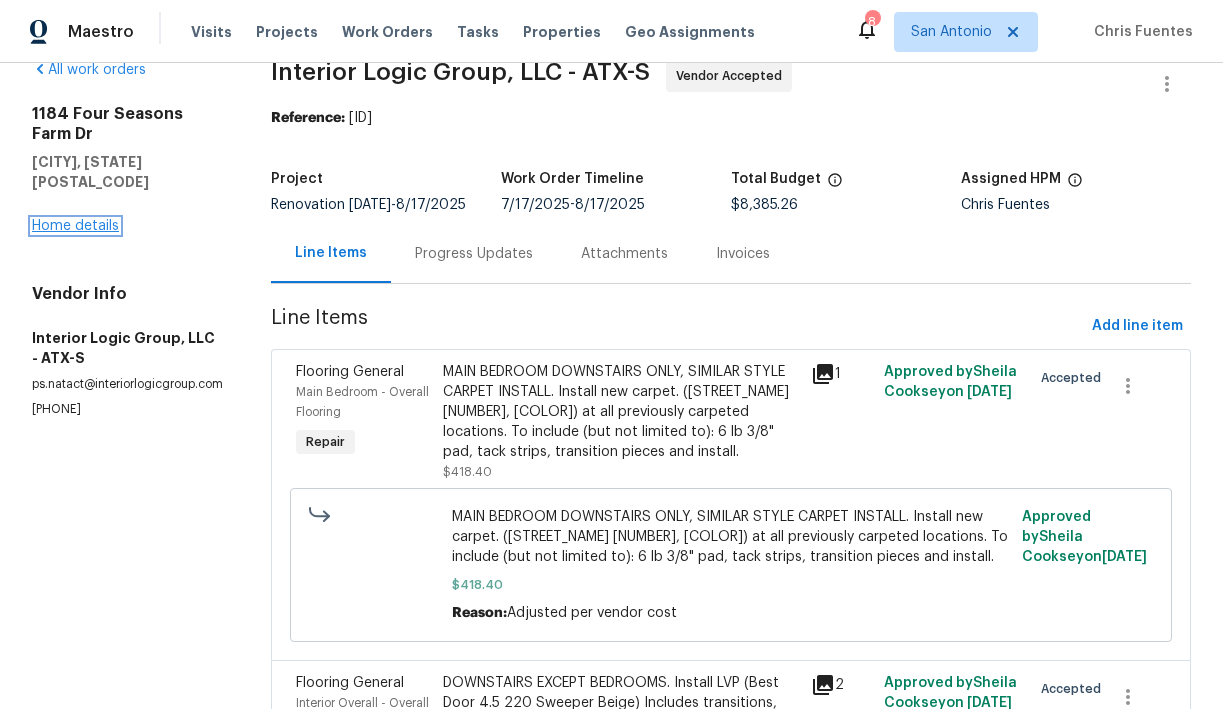 click on "Home details" at bounding box center [75, 226] 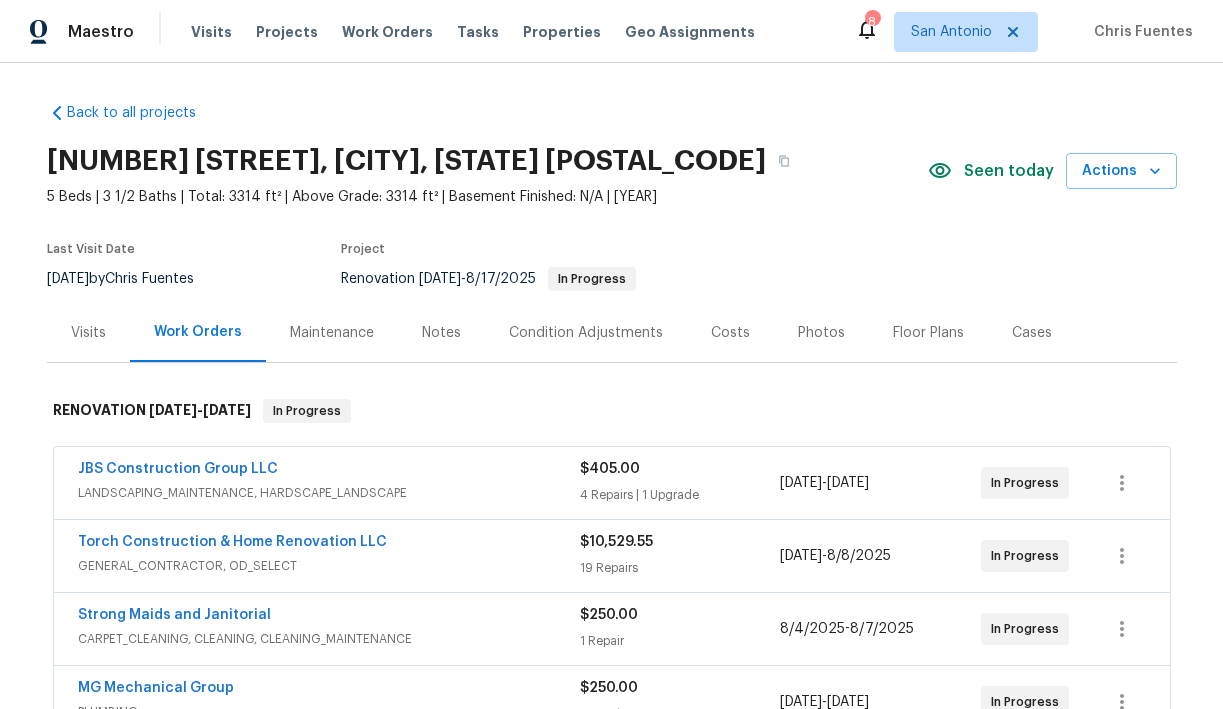 click on "Notes" at bounding box center [441, 333] 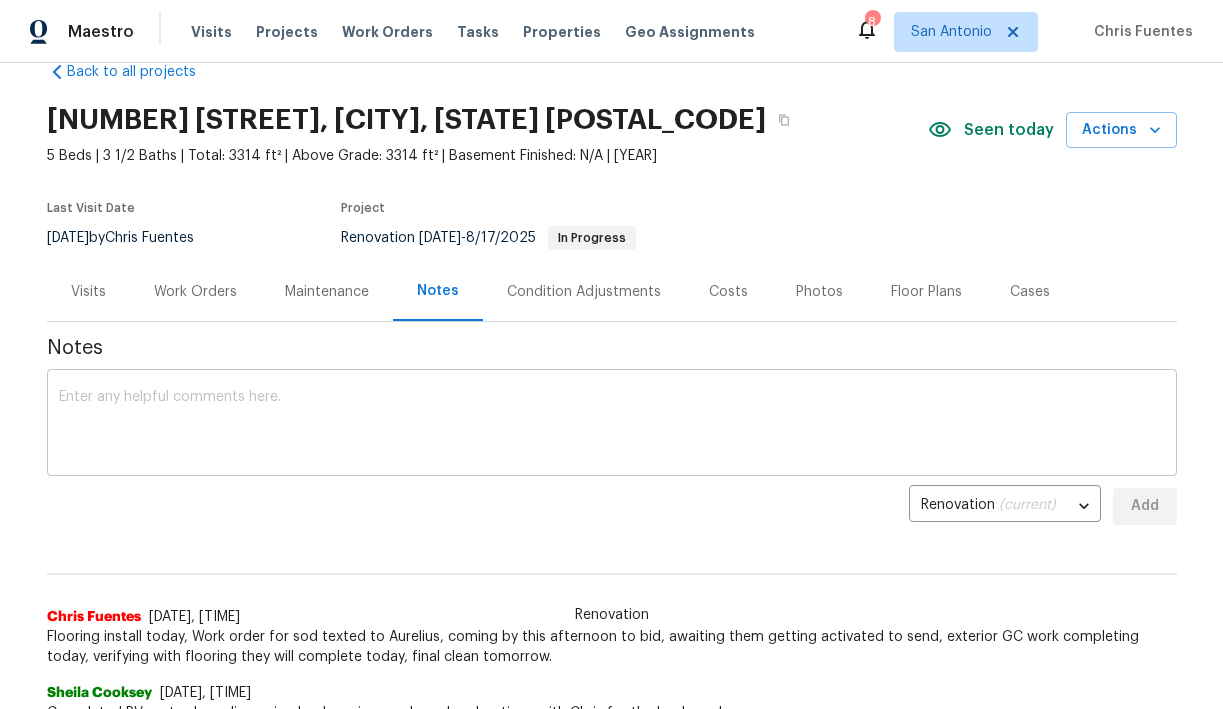 scroll, scrollTop: 35, scrollLeft: 0, axis: vertical 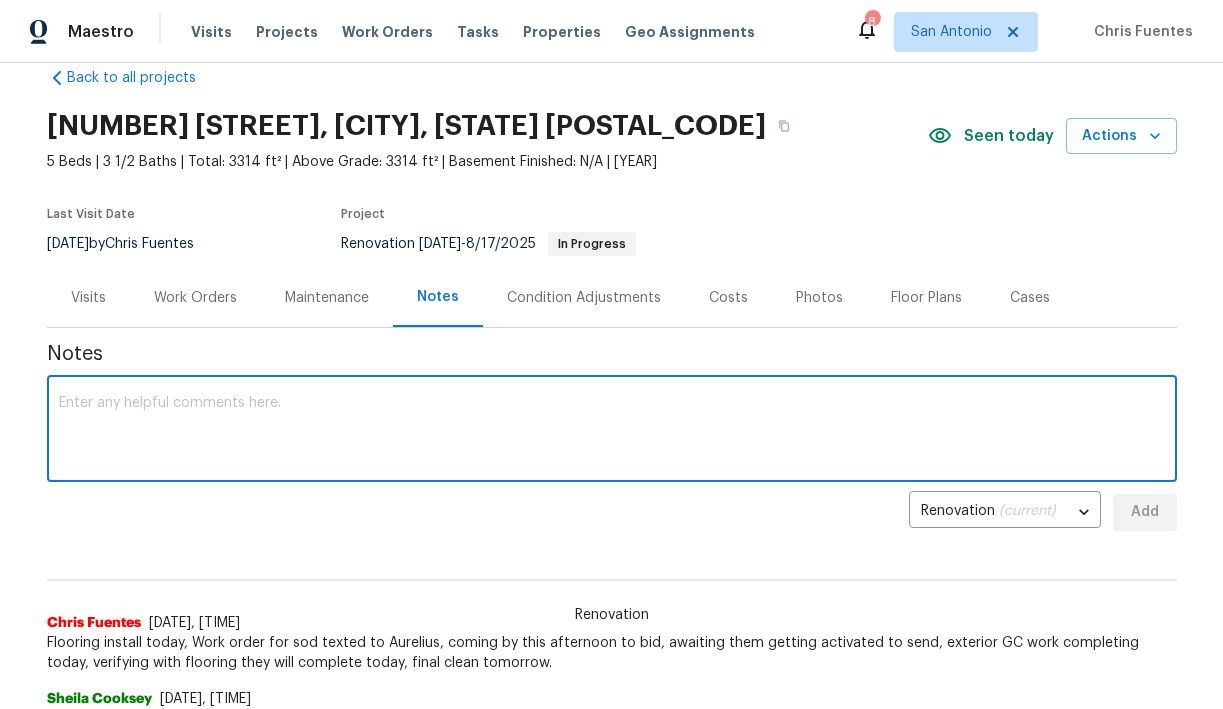 click at bounding box center [612, 431] 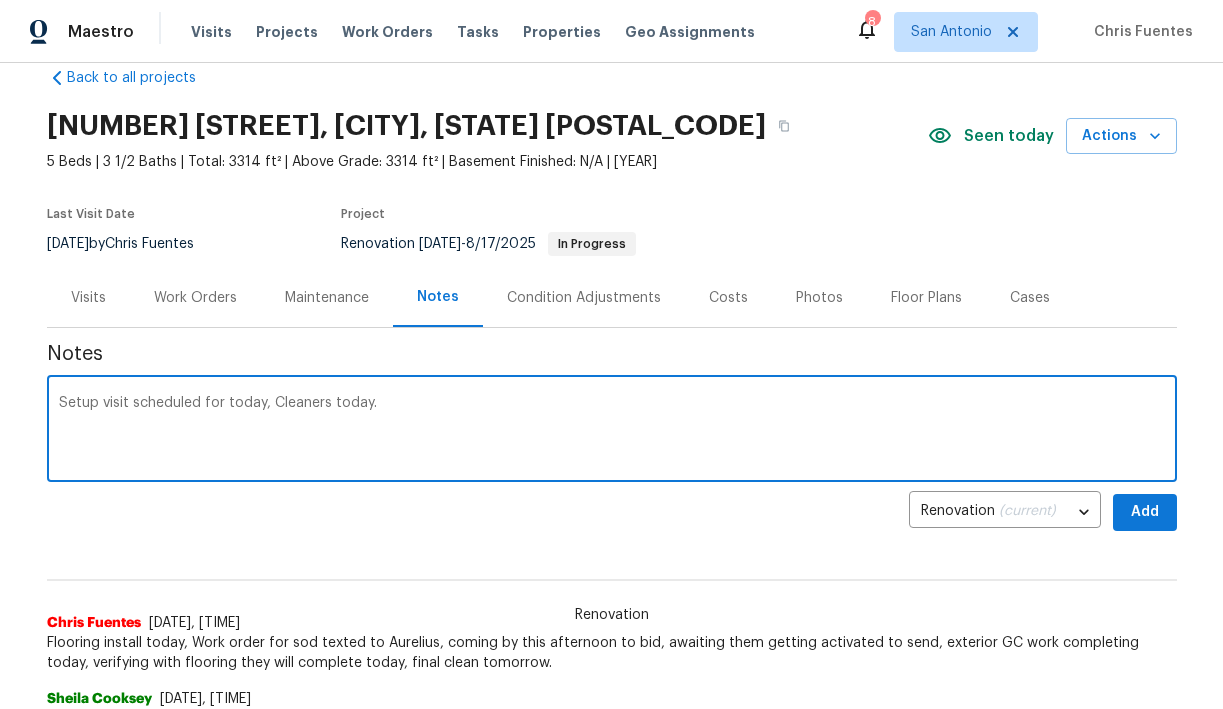 click on "Setup visit scheduled for today, Cleaners today." at bounding box center [612, 431] 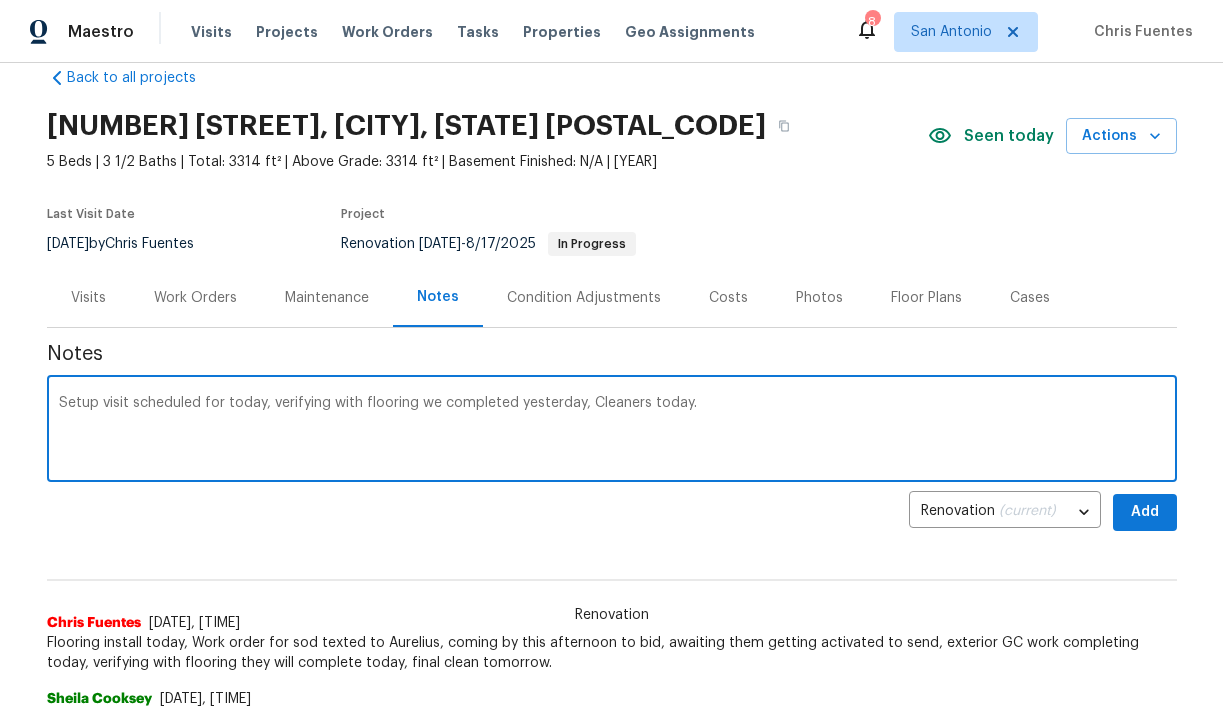 type on "Setup visit scheduled for today, verifying with flooring we completed yesterday, Cleaners today." 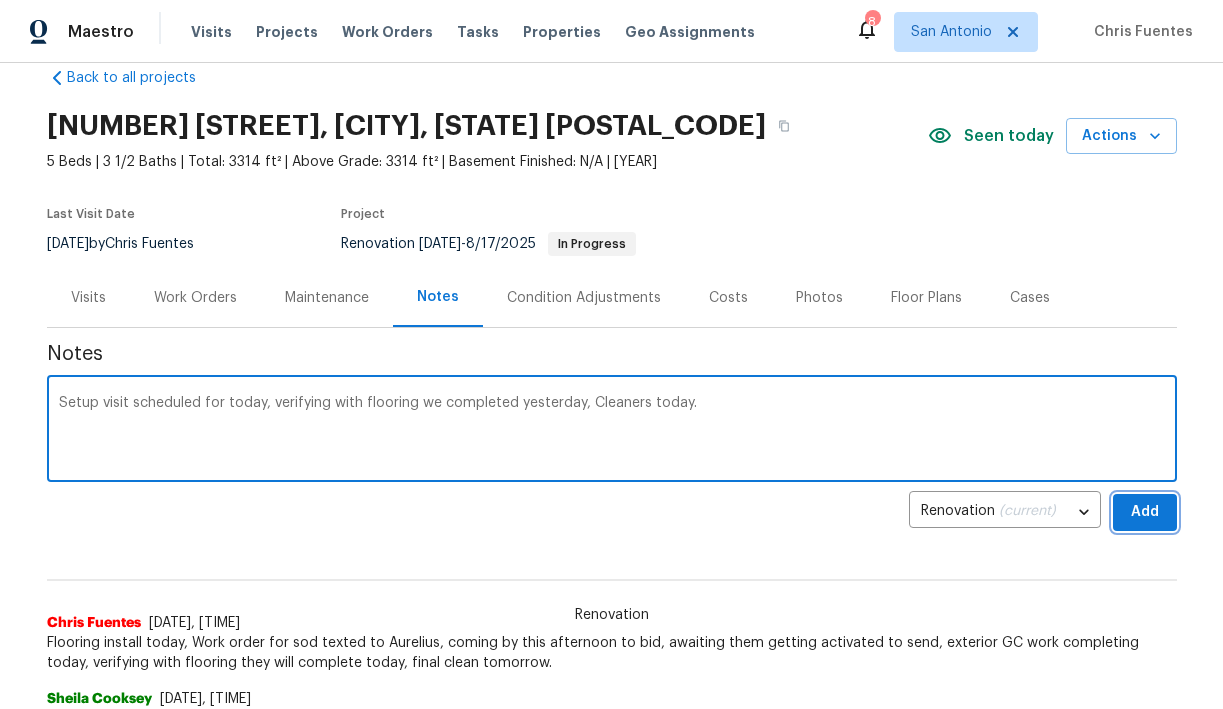 click on "Add" at bounding box center (1145, 512) 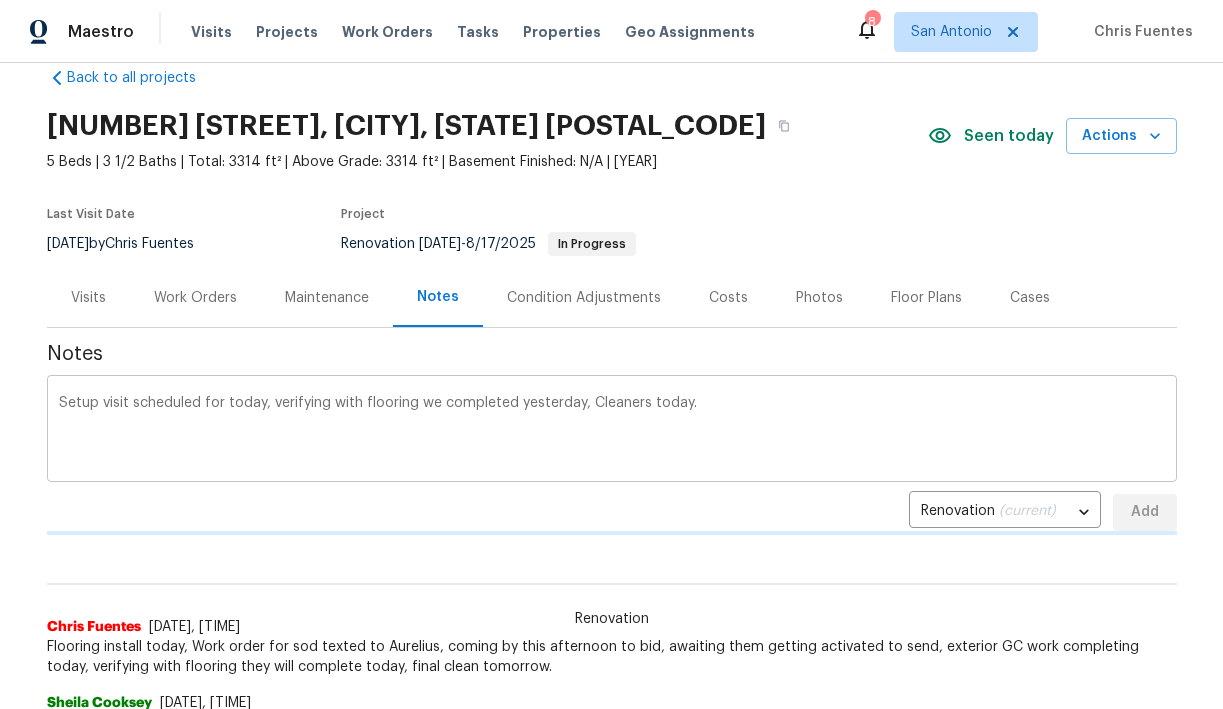 type 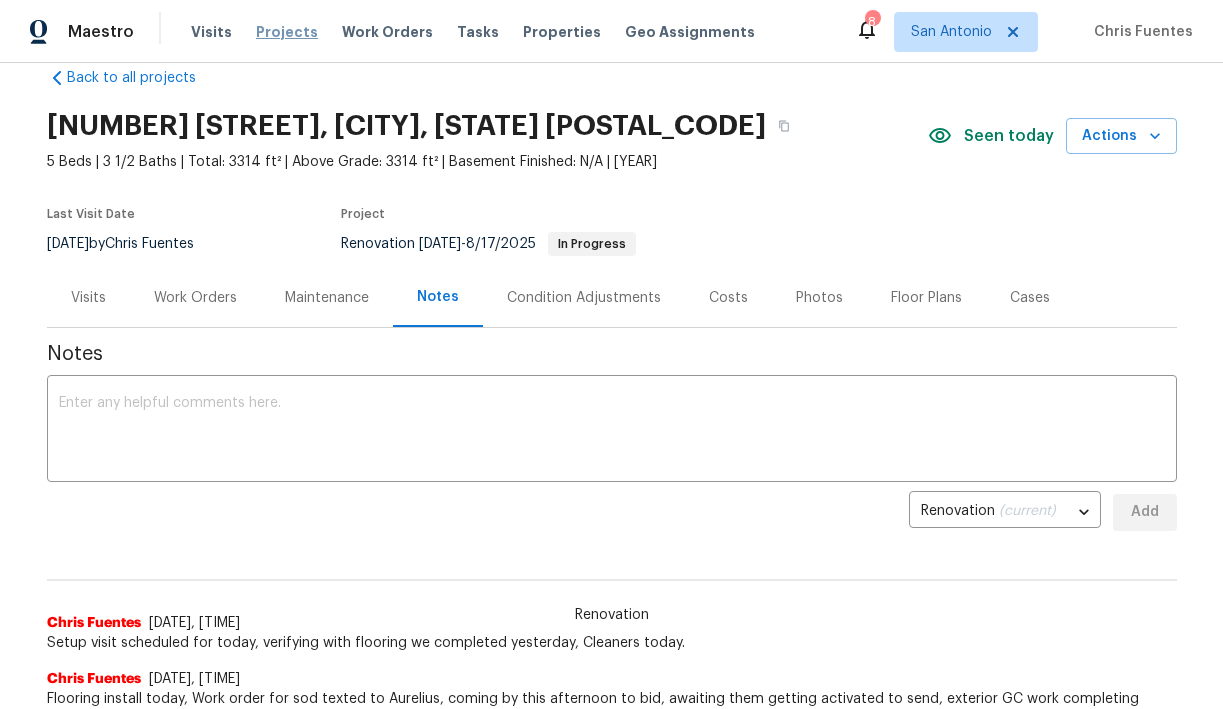 click on "Projects" at bounding box center (287, 32) 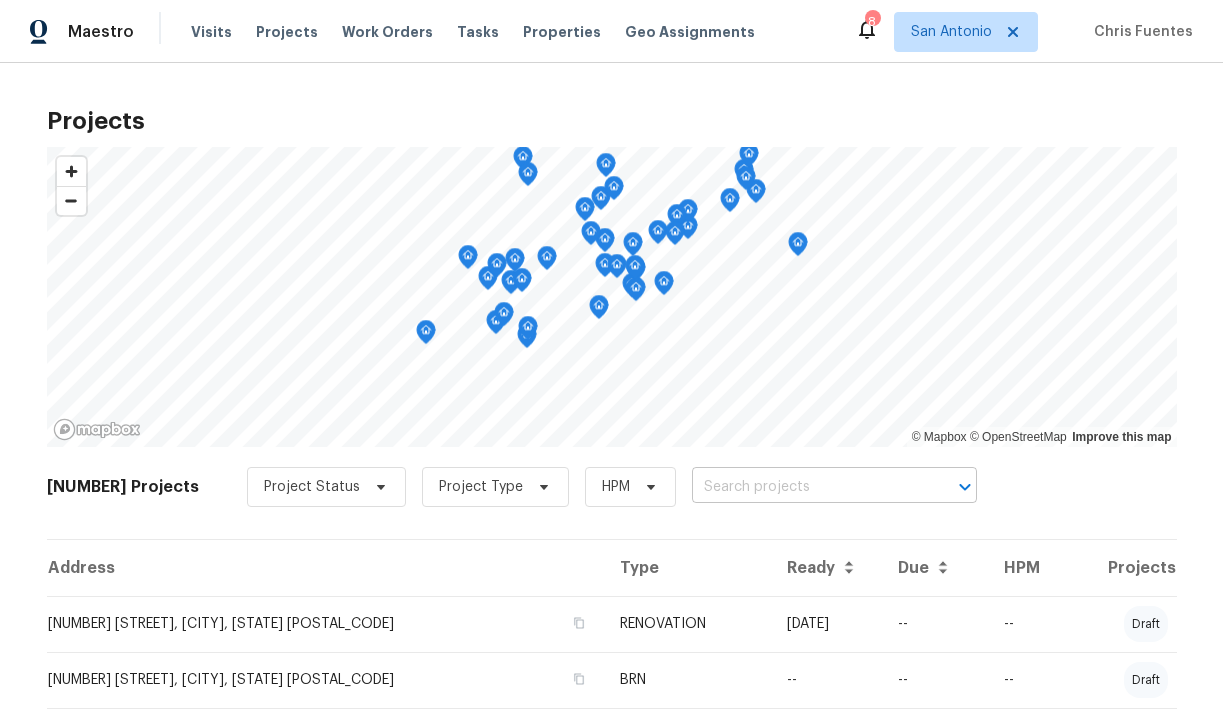 click at bounding box center [806, 487] 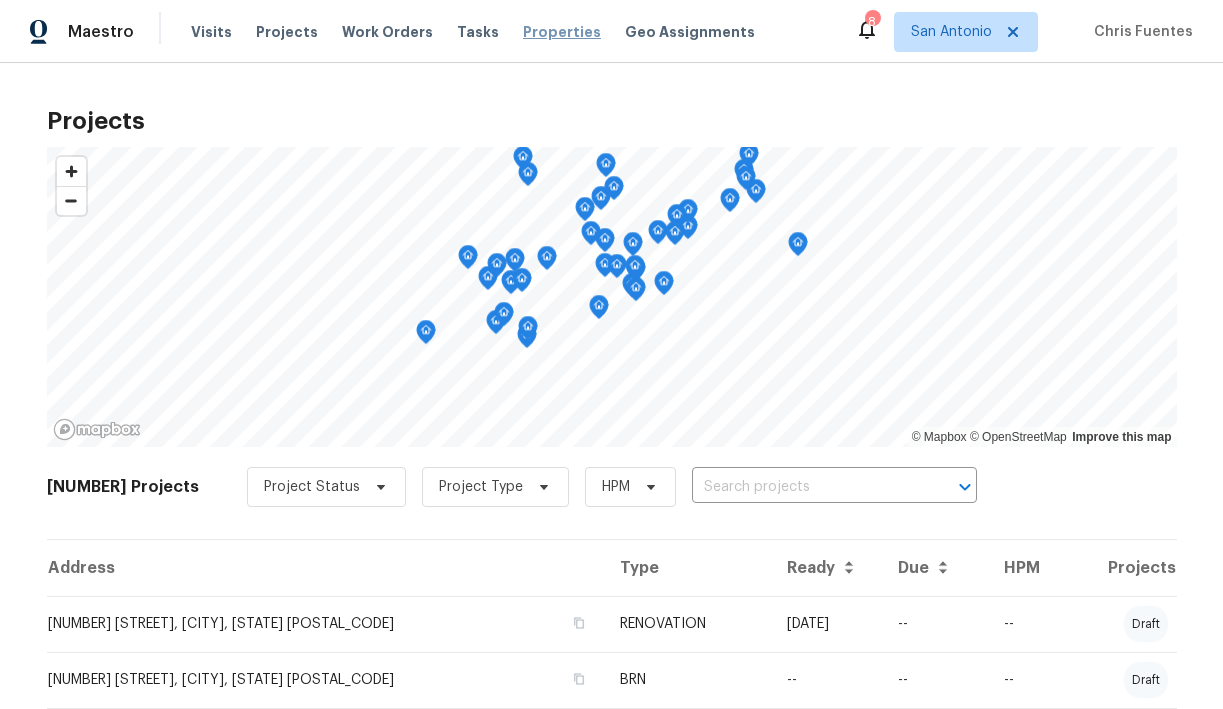 click on "Properties" at bounding box center [562, 32] 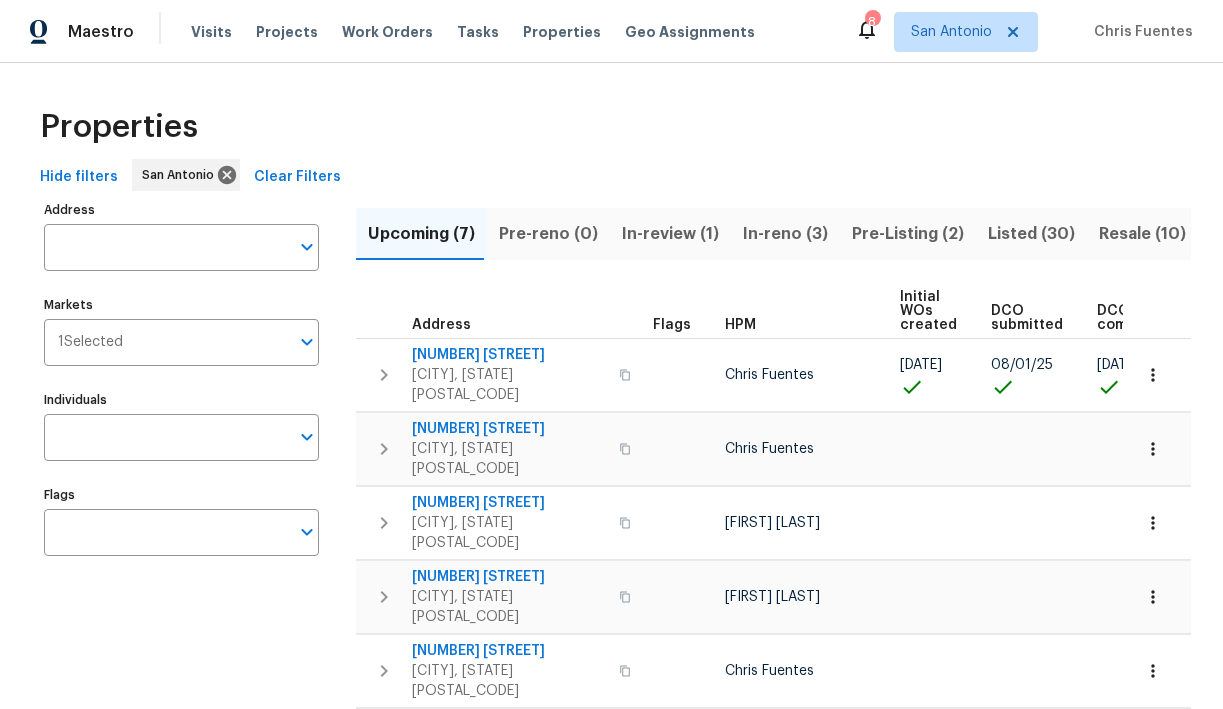 click on "Resale (10)" at bounding box center [1142, 234] 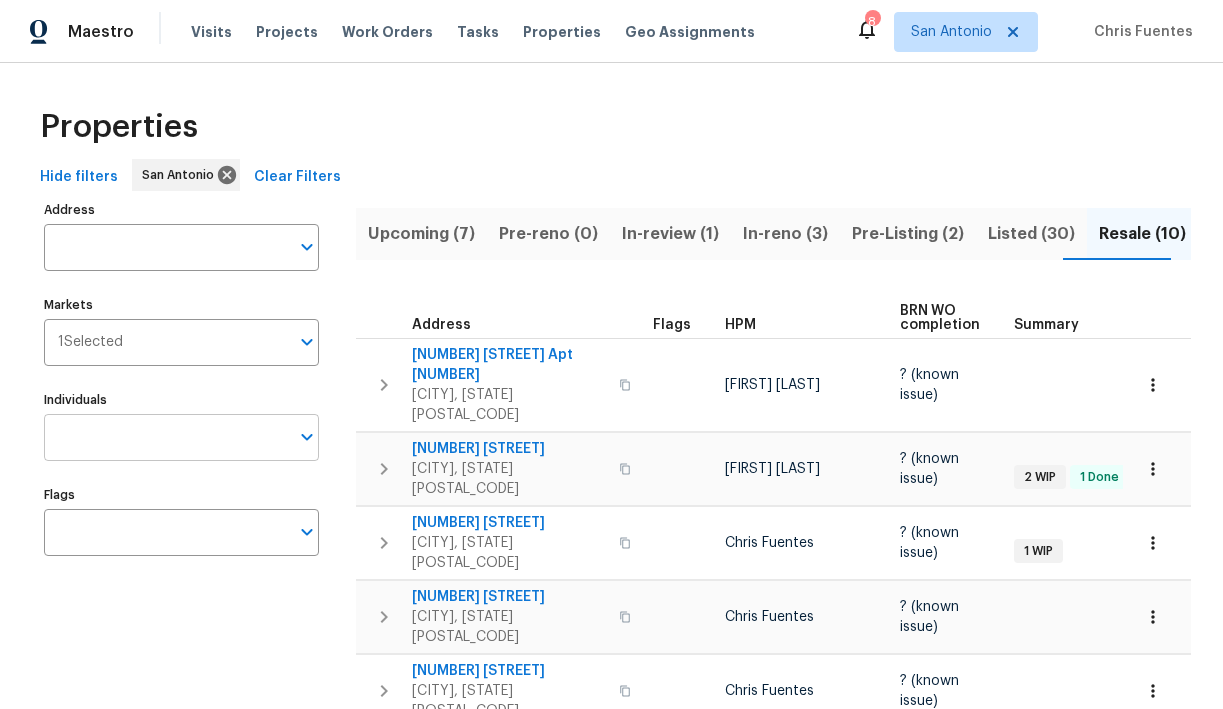 click 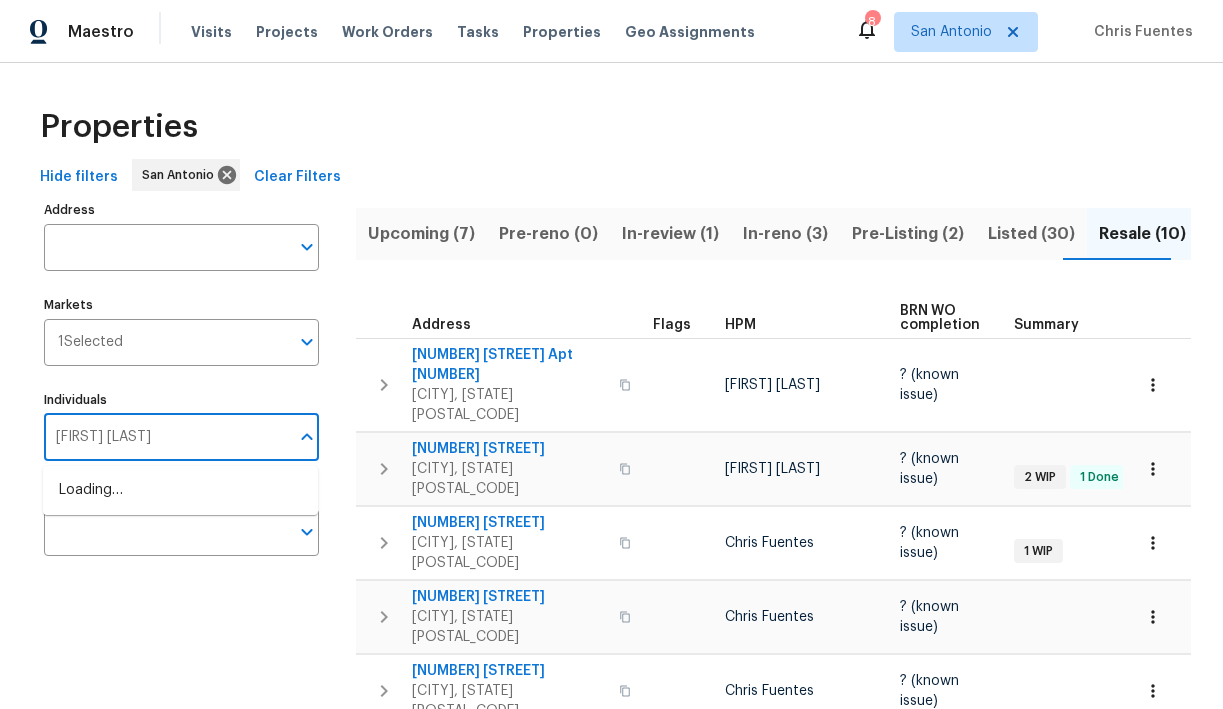 type on "[FIRST] [LAST]" 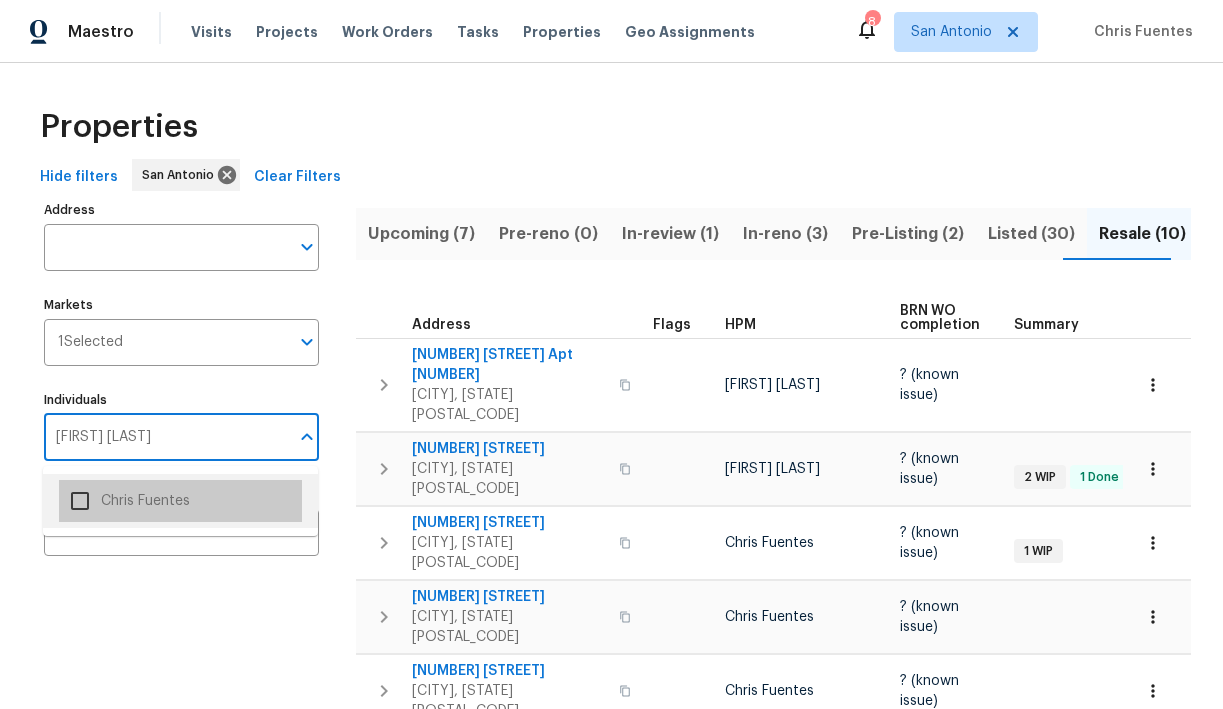 click on "Chris Fuentes" at bounding box center (180, 501) 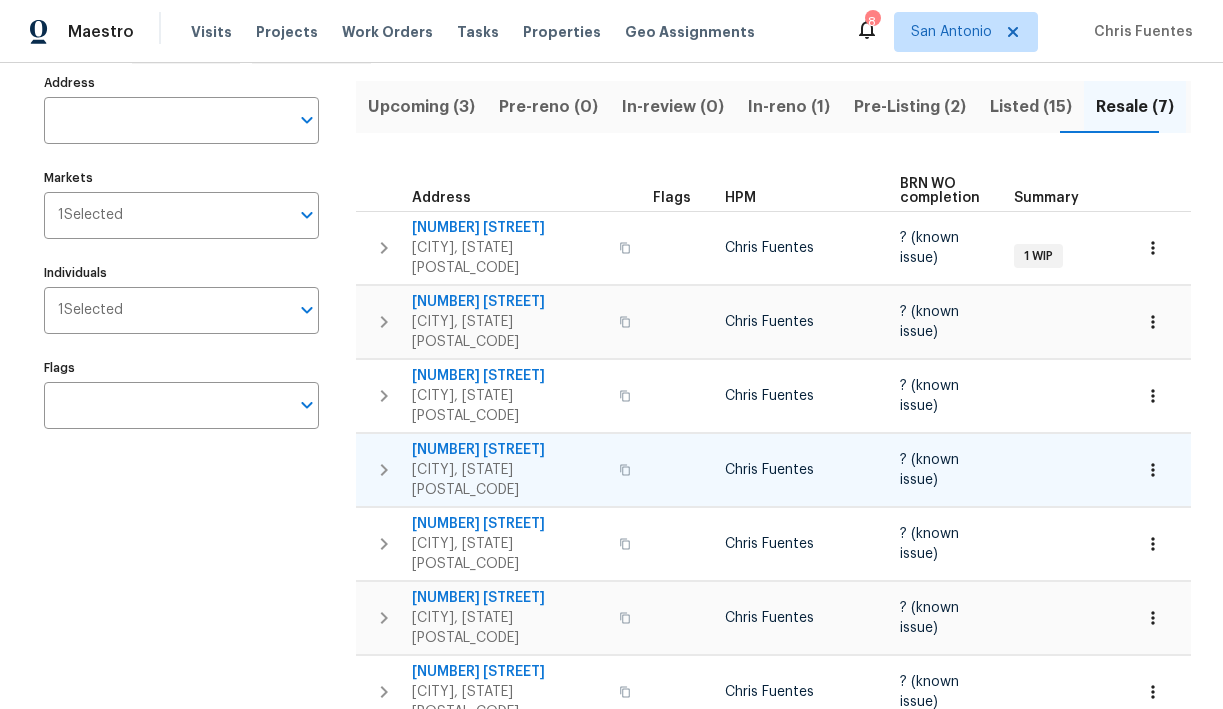 scroll, scrollTop: 133, scrollLeft: 0, axis: vertical 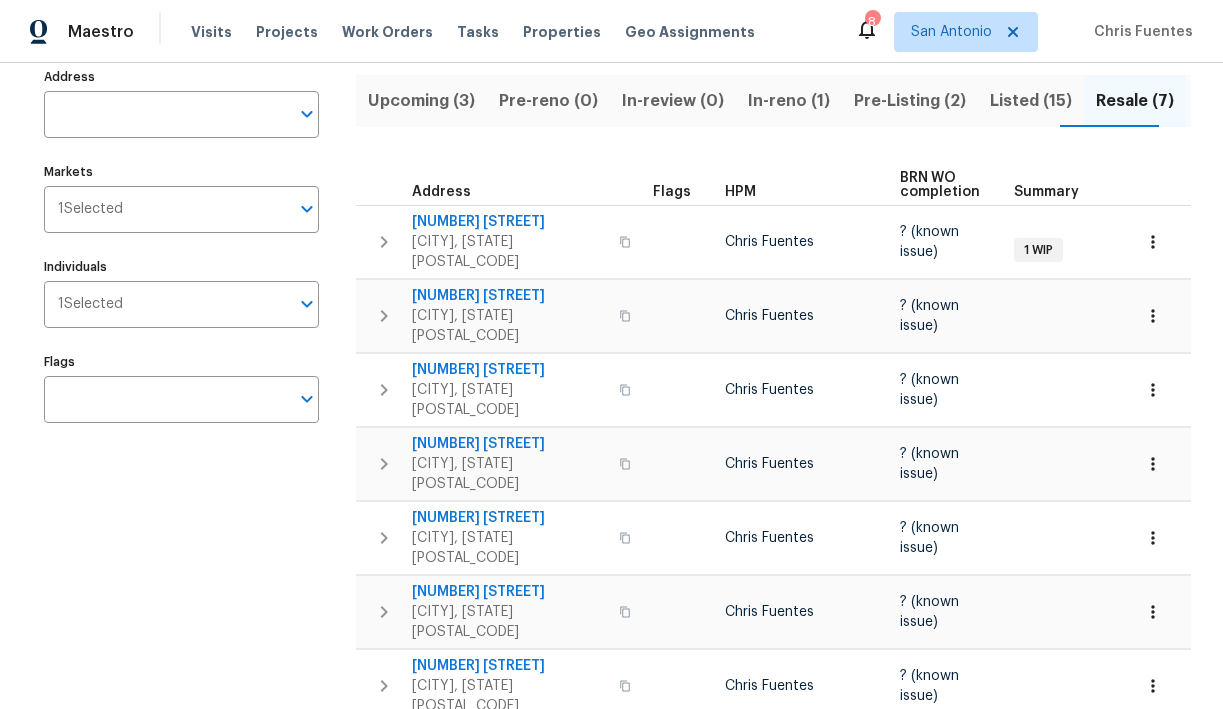 click on "Listed (15)" at bounding box center [1031, 101] 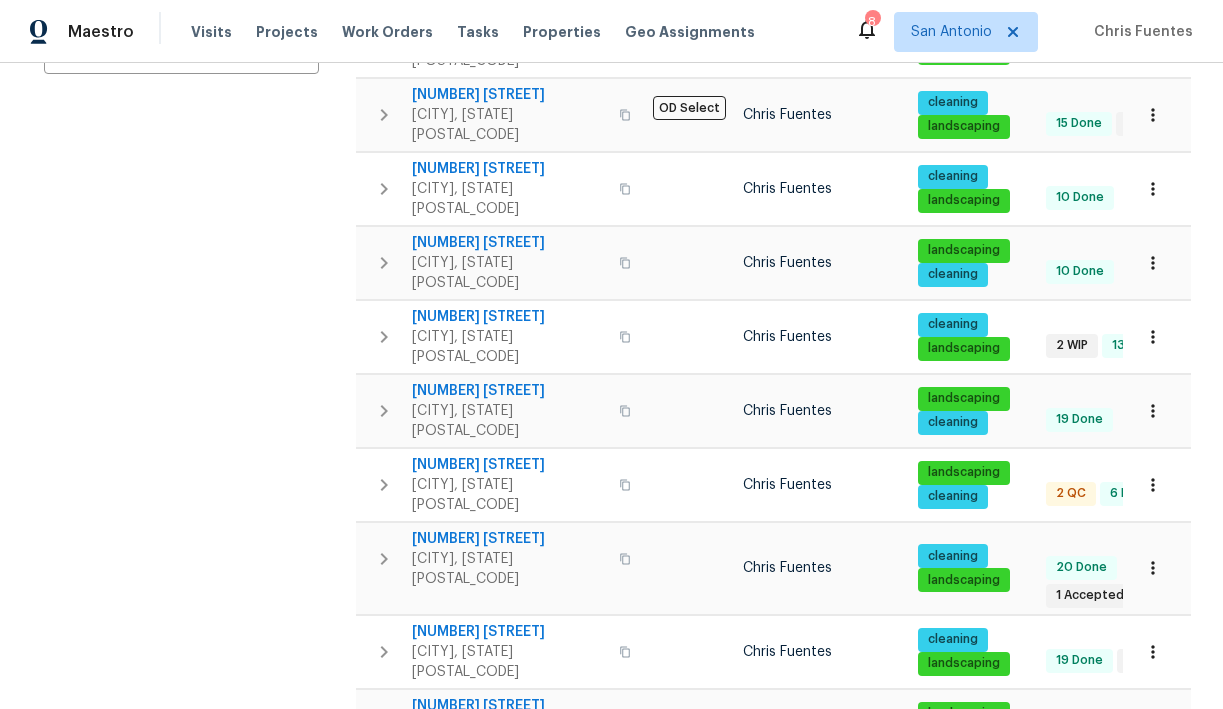scroll, scrollTop: 500, scrollLeft: 0, axis: vertical 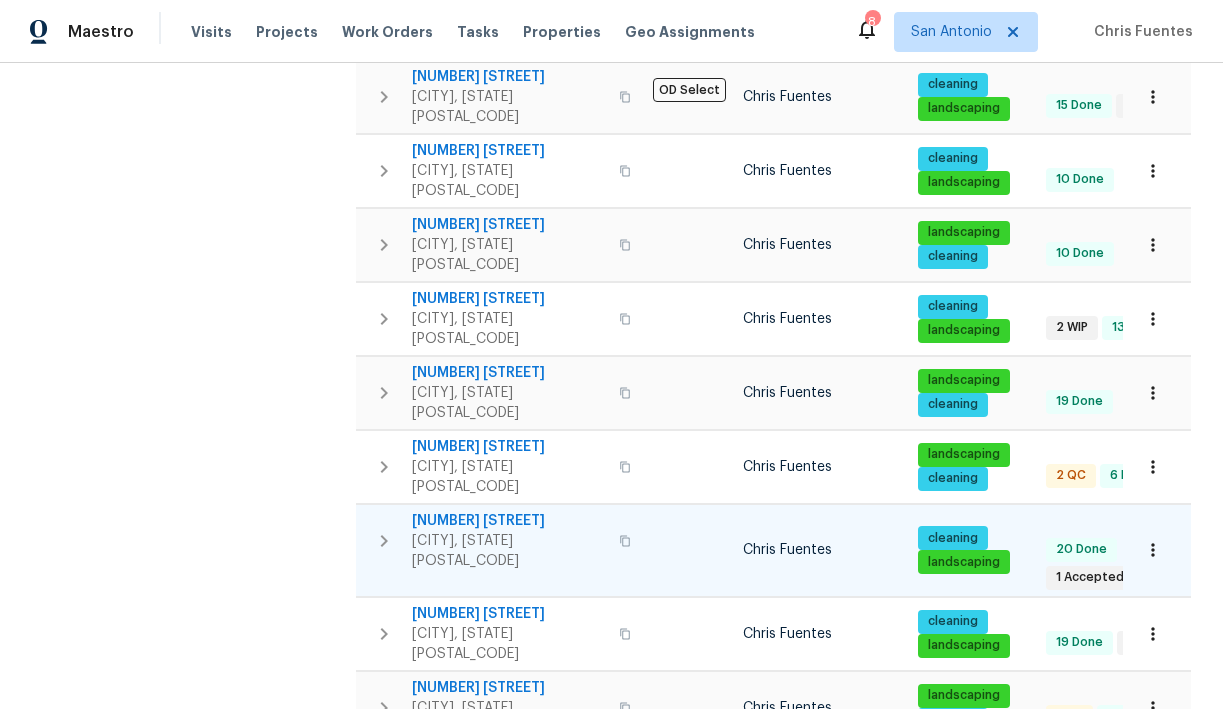 click on "[NUMBER] [STREET]" at bounding box center [509, 521] 